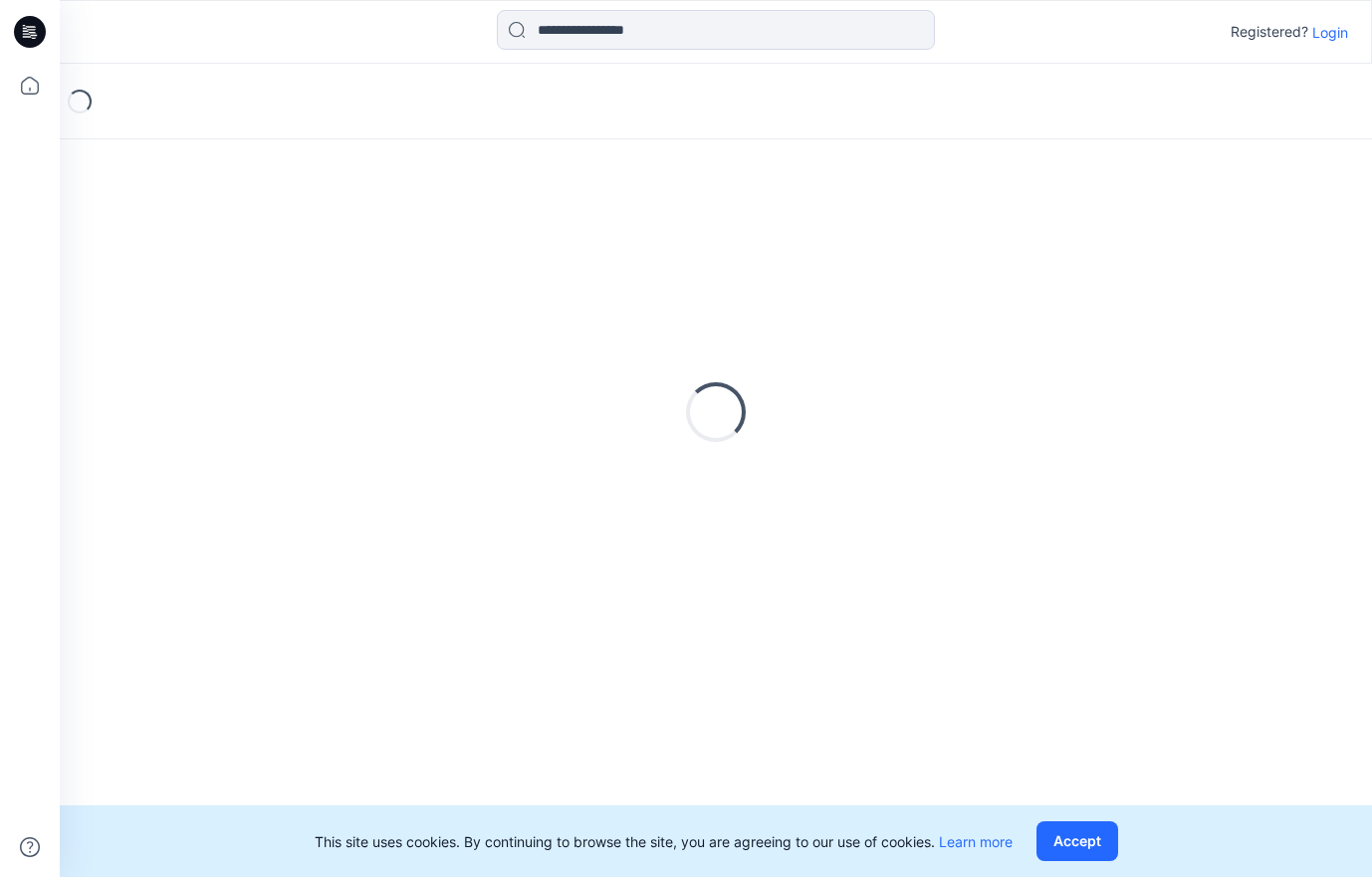 scroll, scrollTop: 0, scrollLeft: 0, axis: both 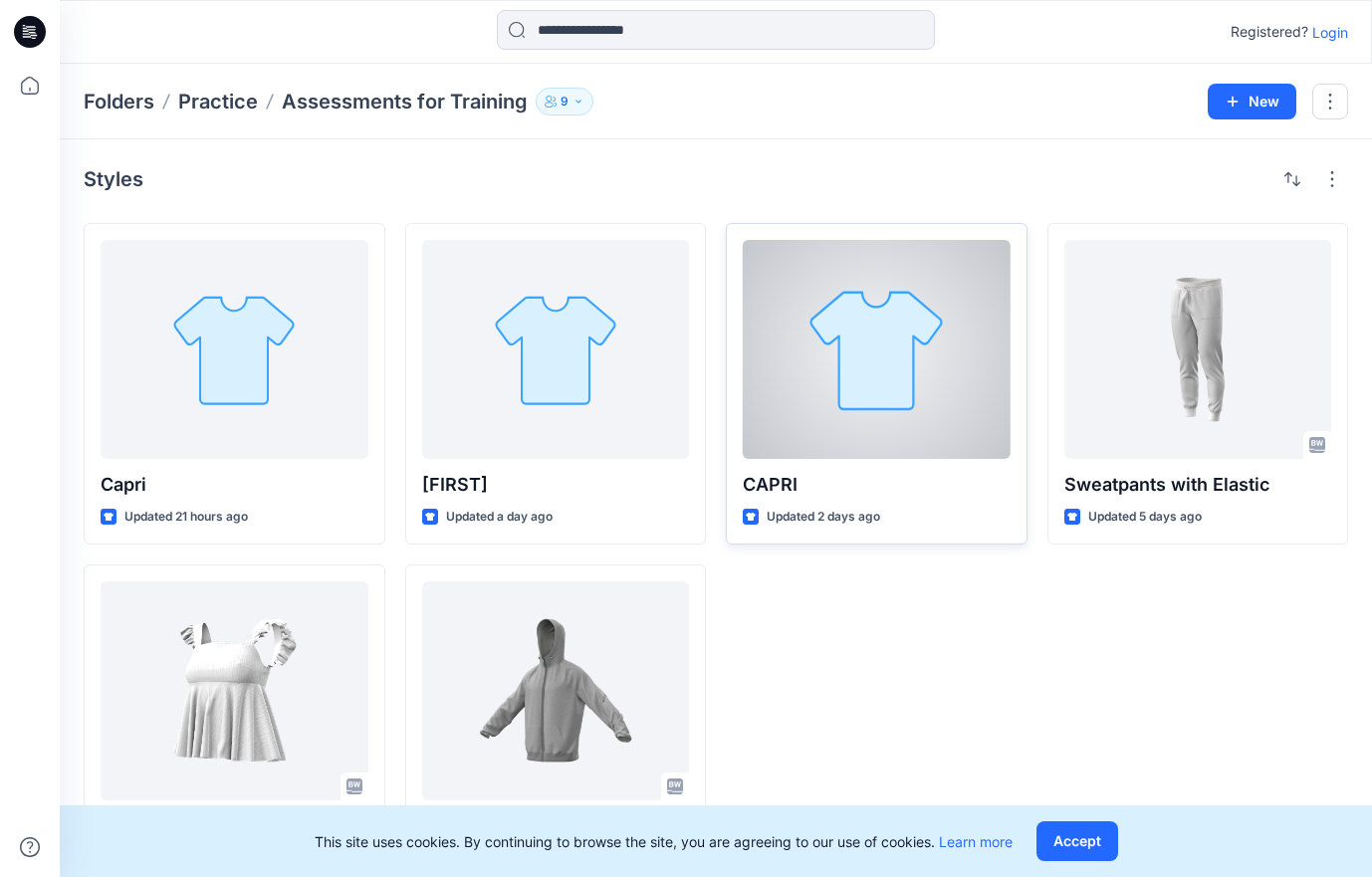 click at bounding box center [876, 349] 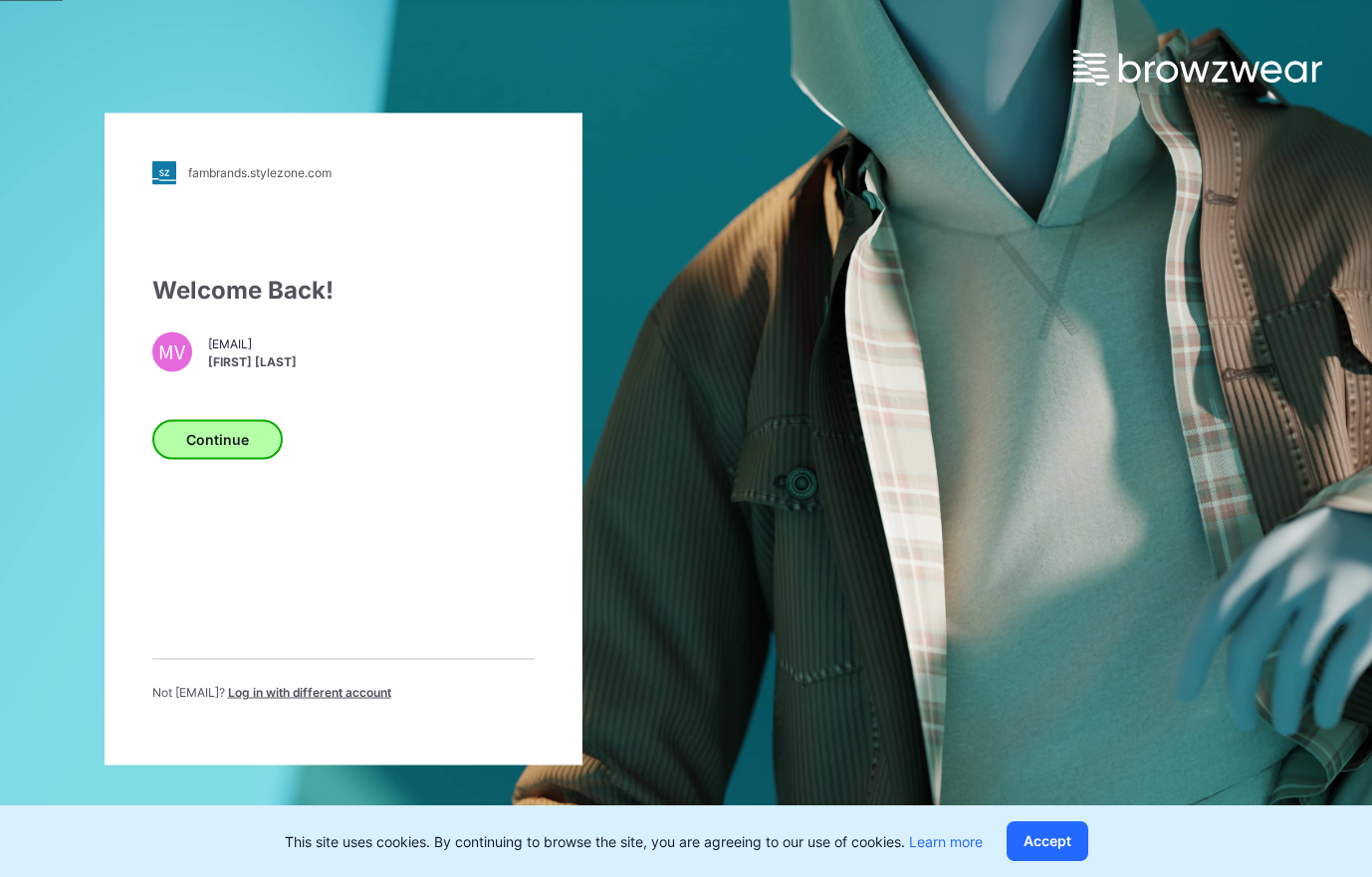 click on "Continue" at bounding box center (217, 439) 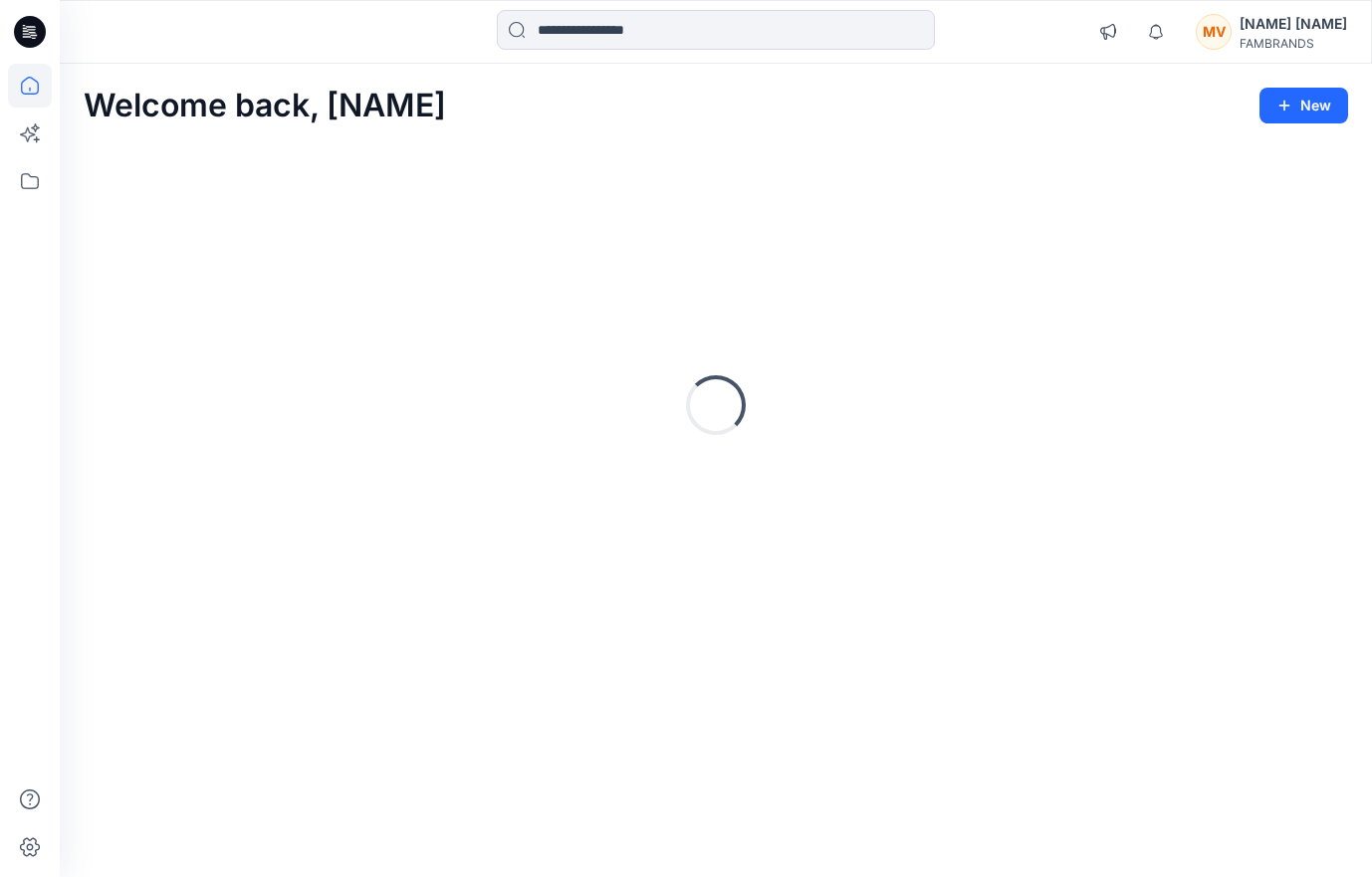 scroll, scrollTop: 0, scrollLeft: 0, axis: both 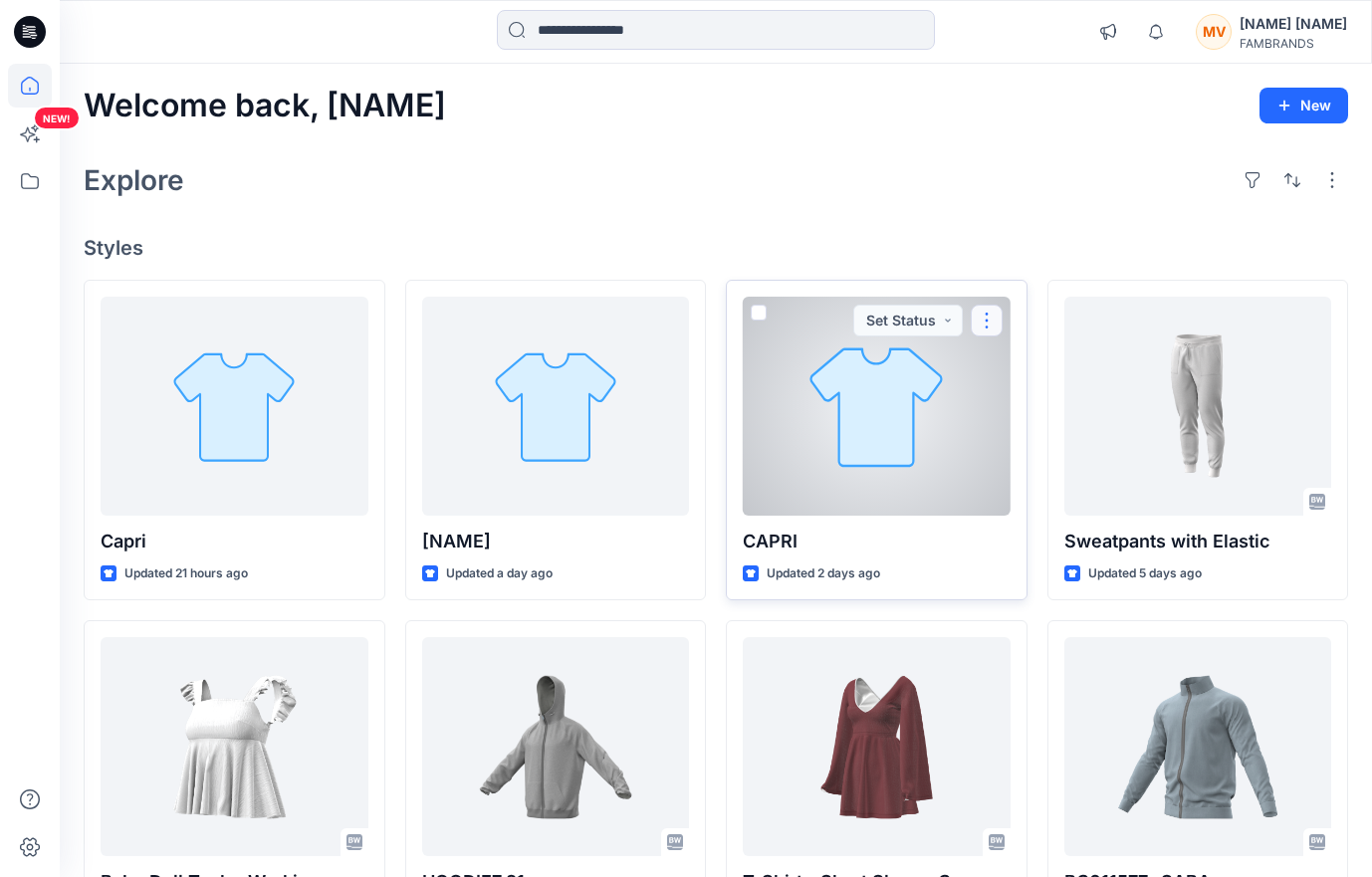 click at bounding box center (987, 321) 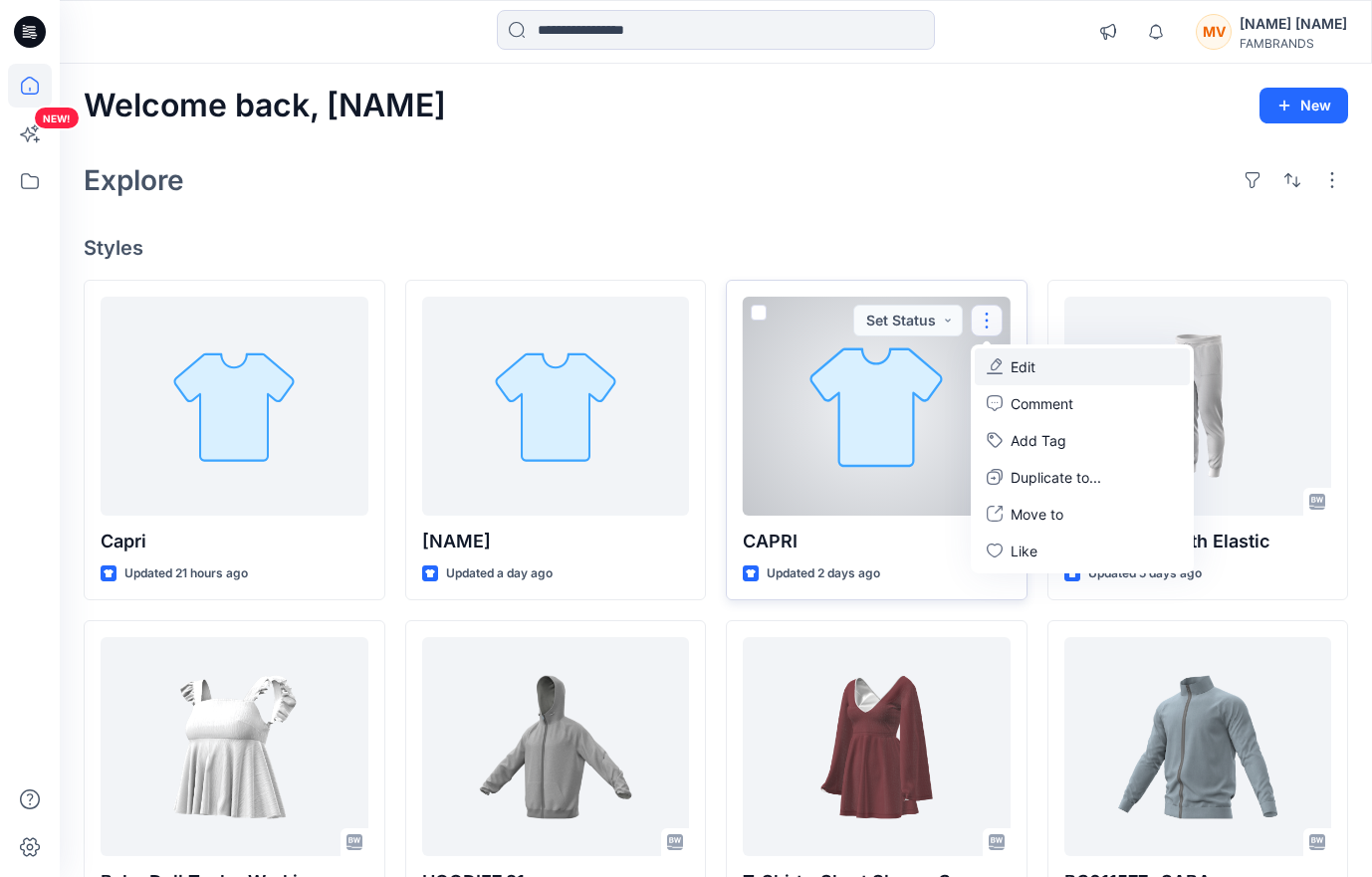 click on "Edit" at bounding box center (1023, 366) 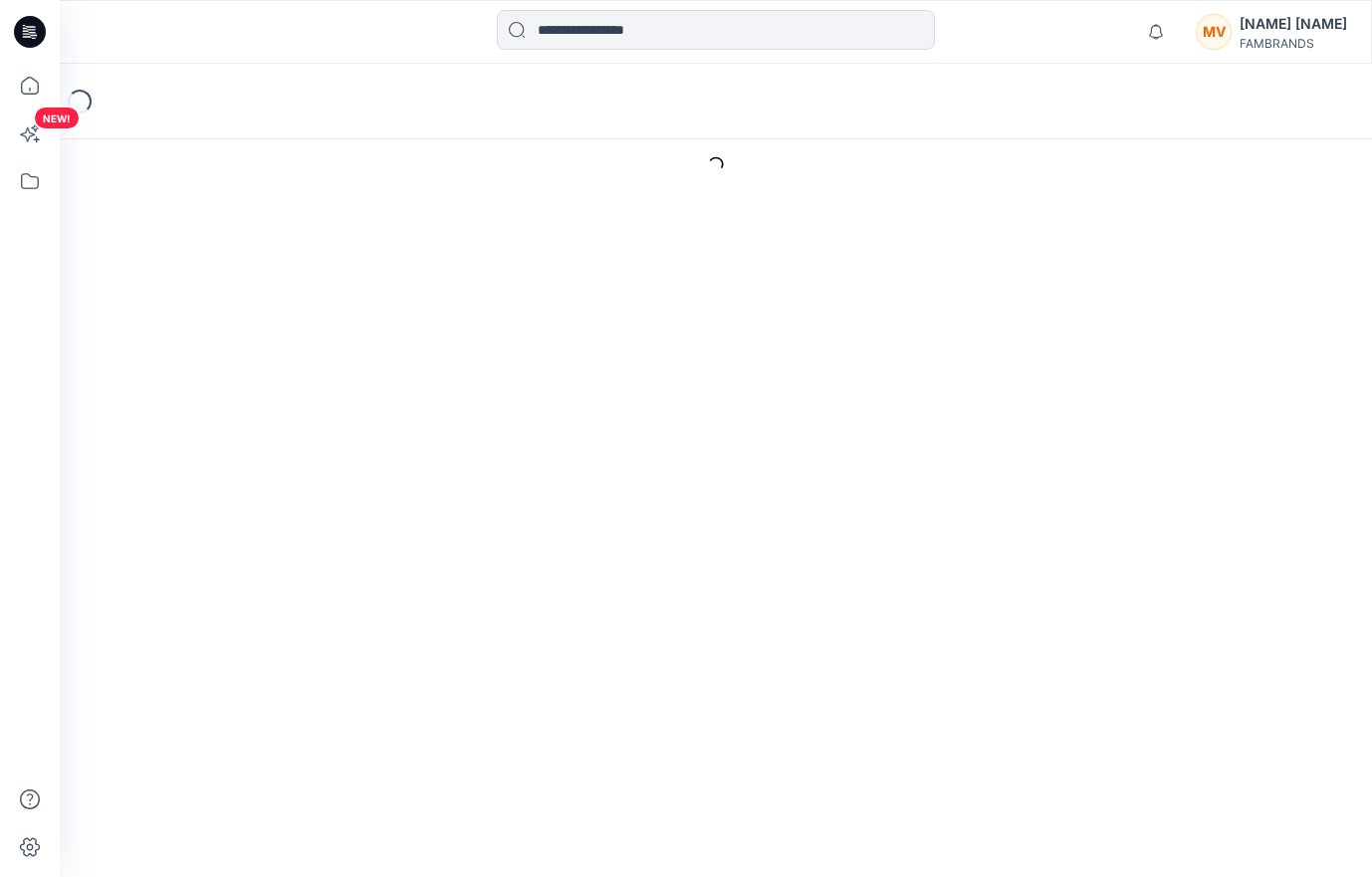 scroll, scrollTop: 0, scrollLeft: 0, axis: both 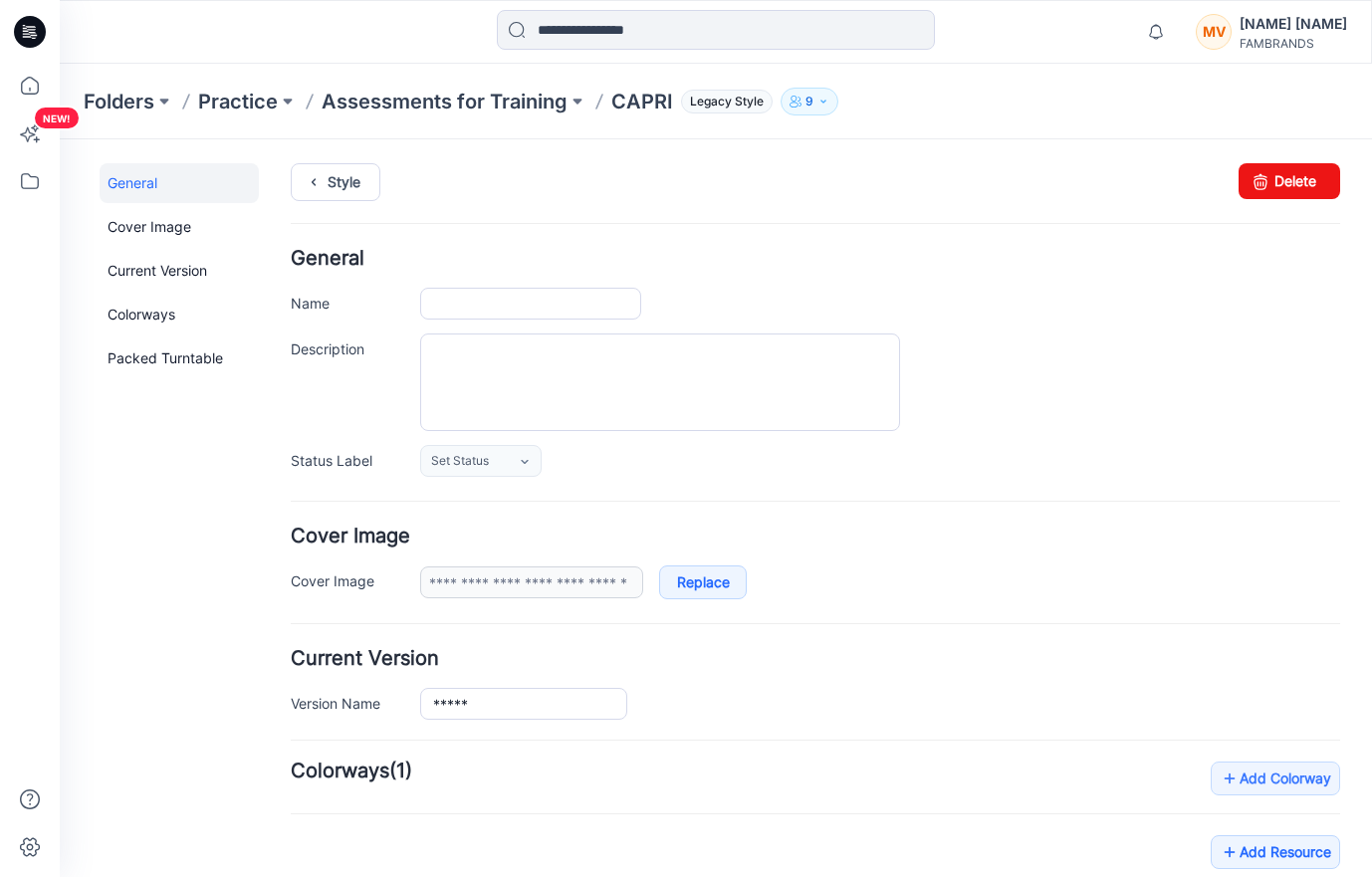 type on "*****" 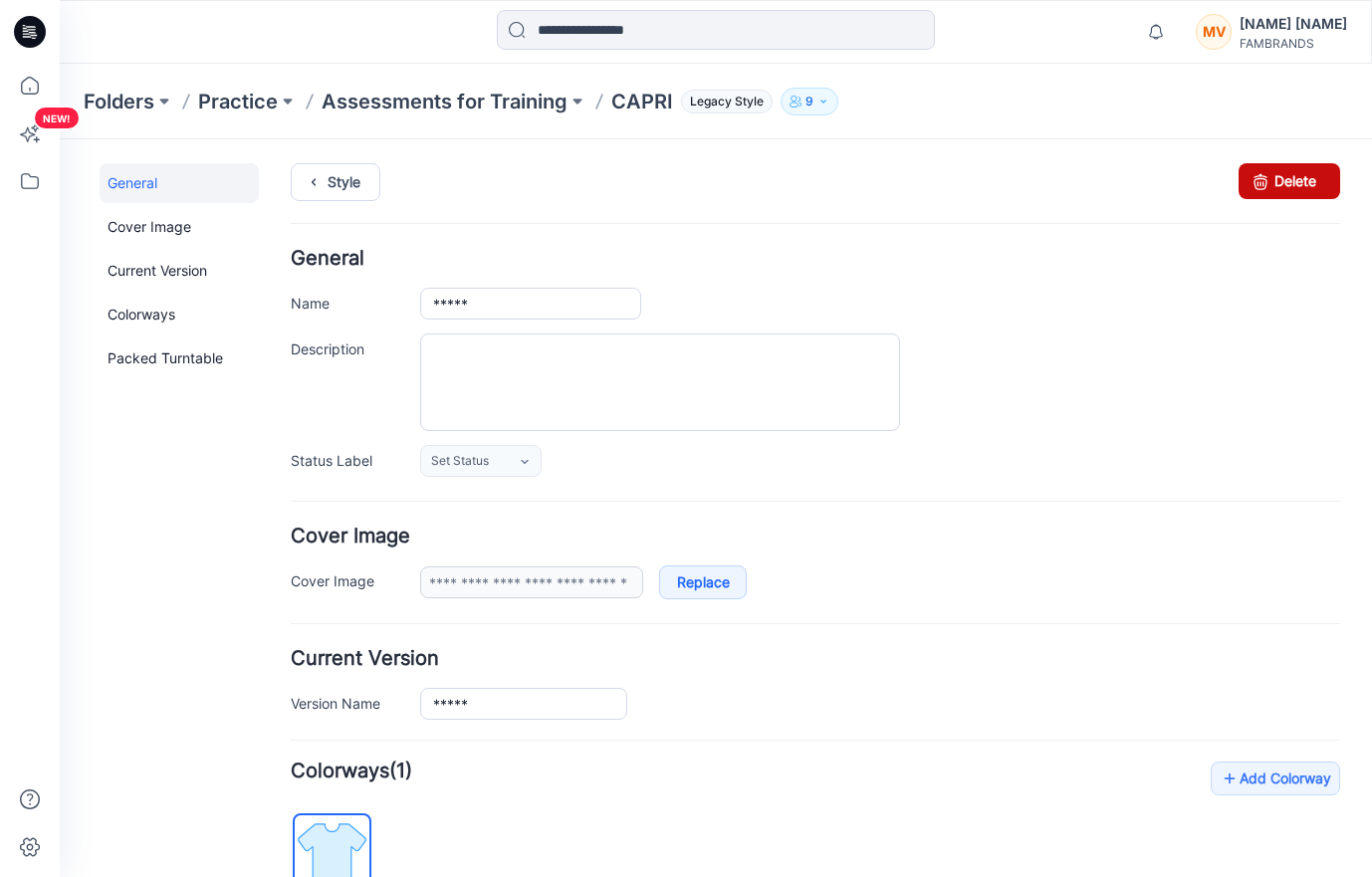 click on "Delete" at bounding box center [1289, 181] 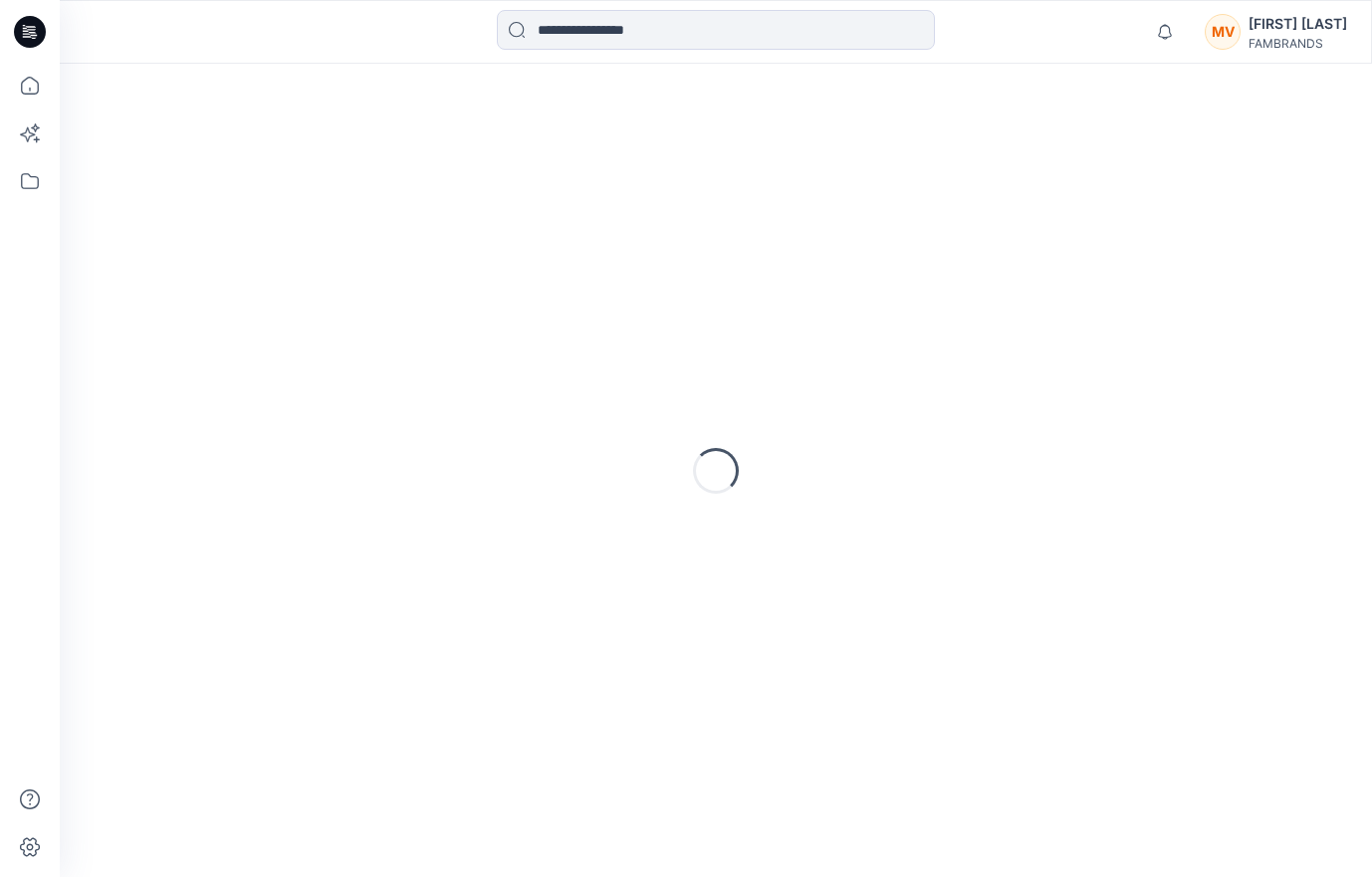 scroll, scrollTop: 0, scrollLeft: 0, axis: both 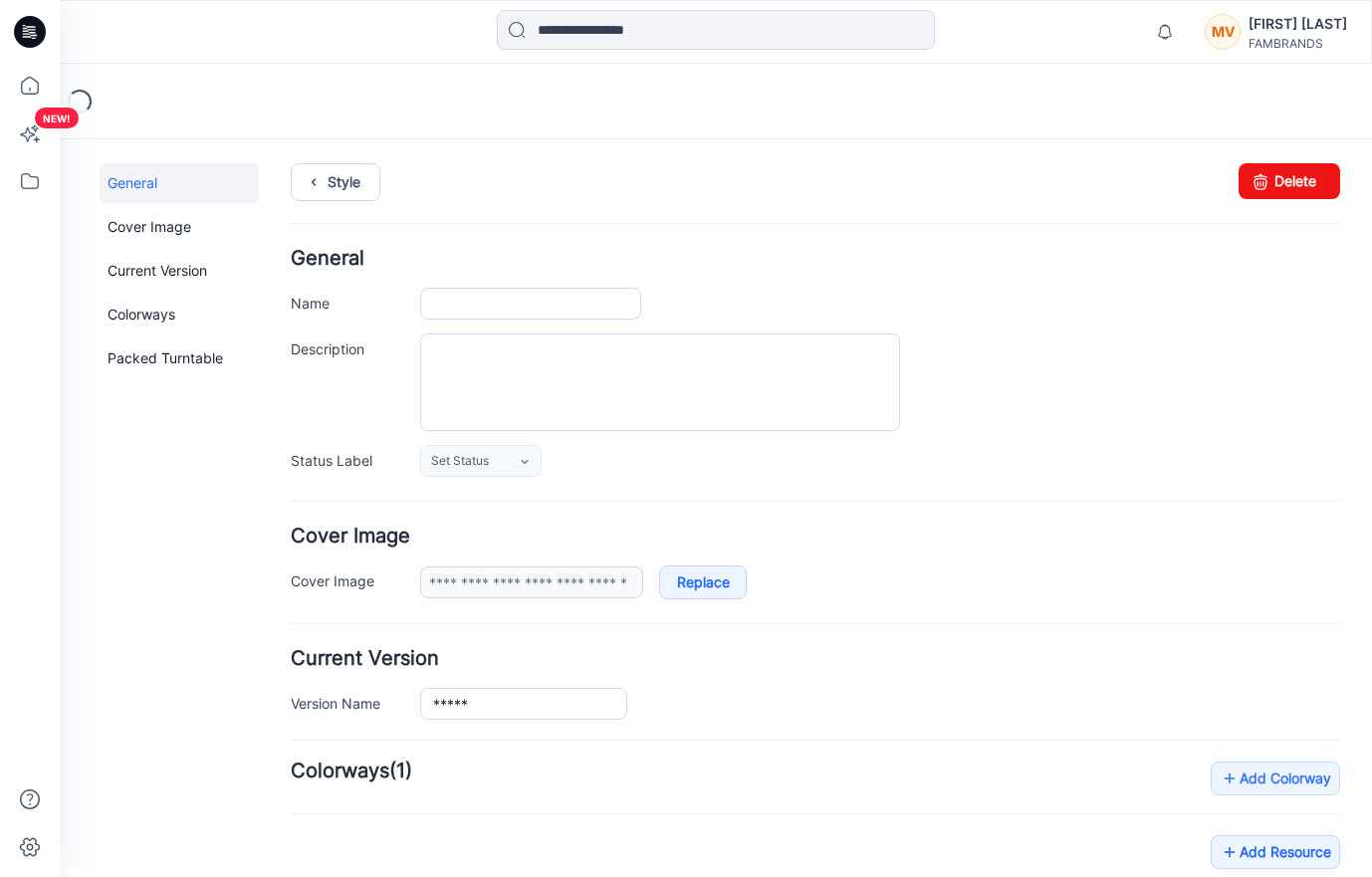 type on "*****" 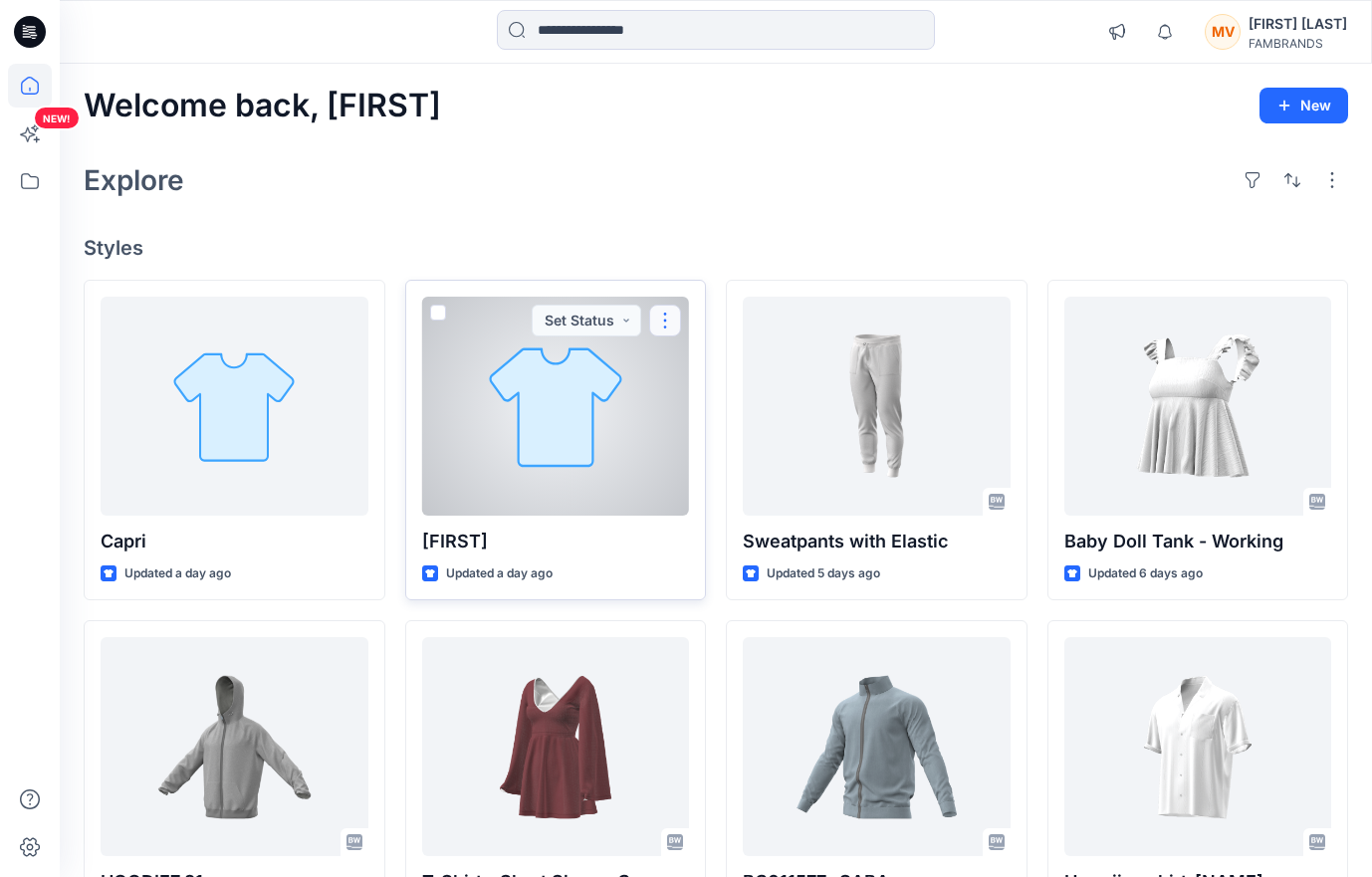 click at bounding box center (665, 321) 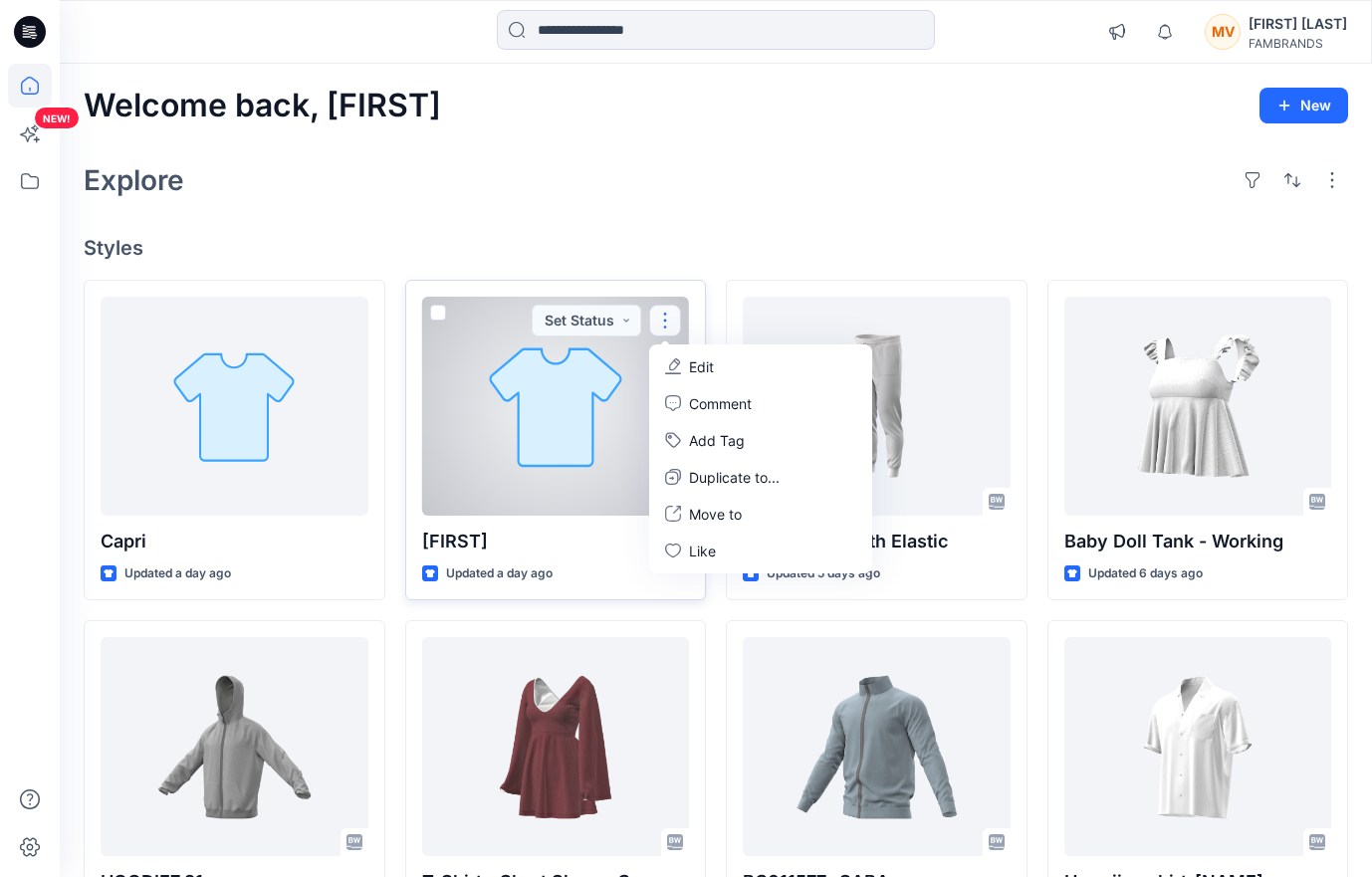 click on "Edit" at bounding box center (761, 366) 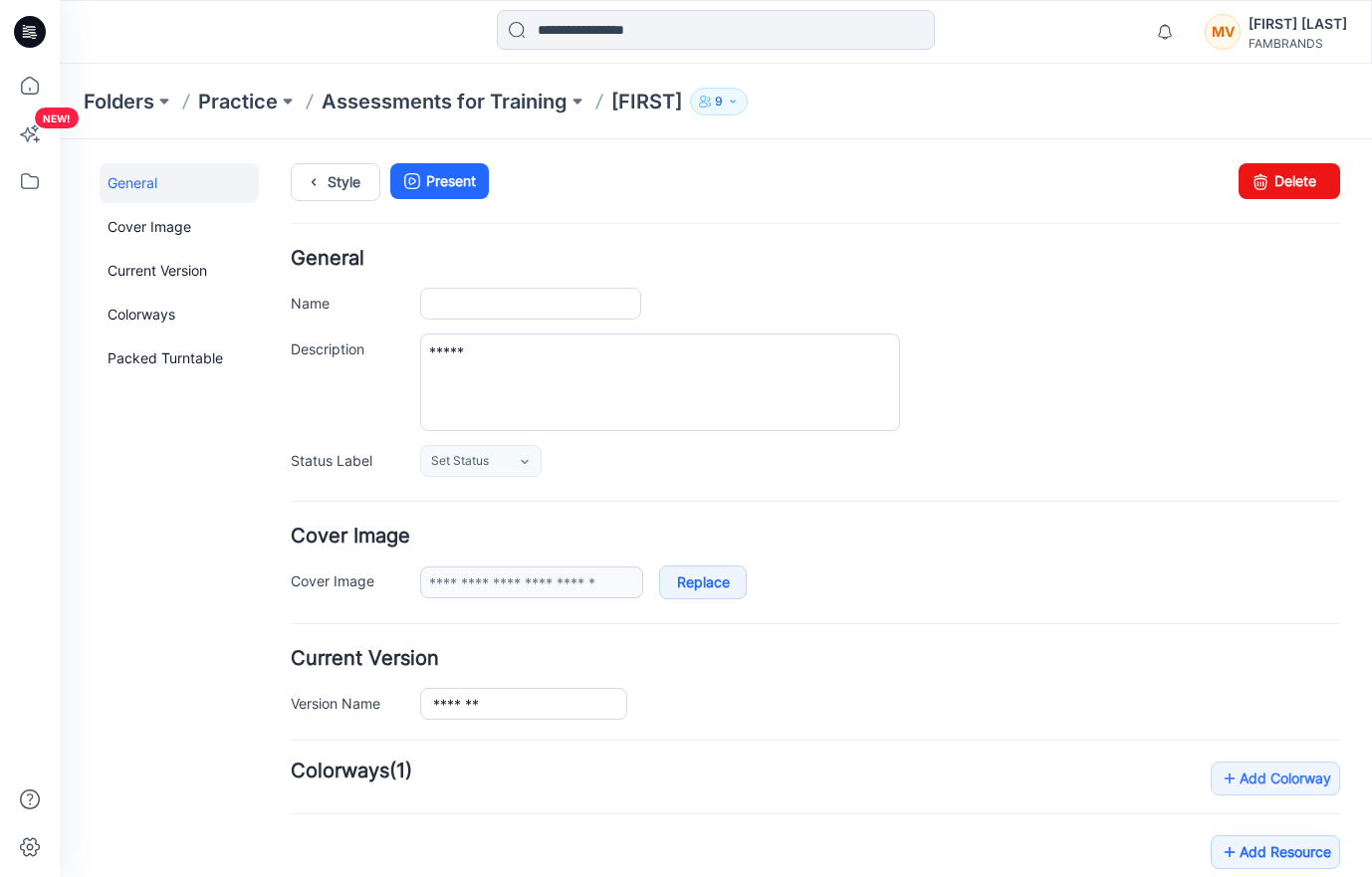 scroll, scrollTop: 0, scrollLeft: 0, axis: both 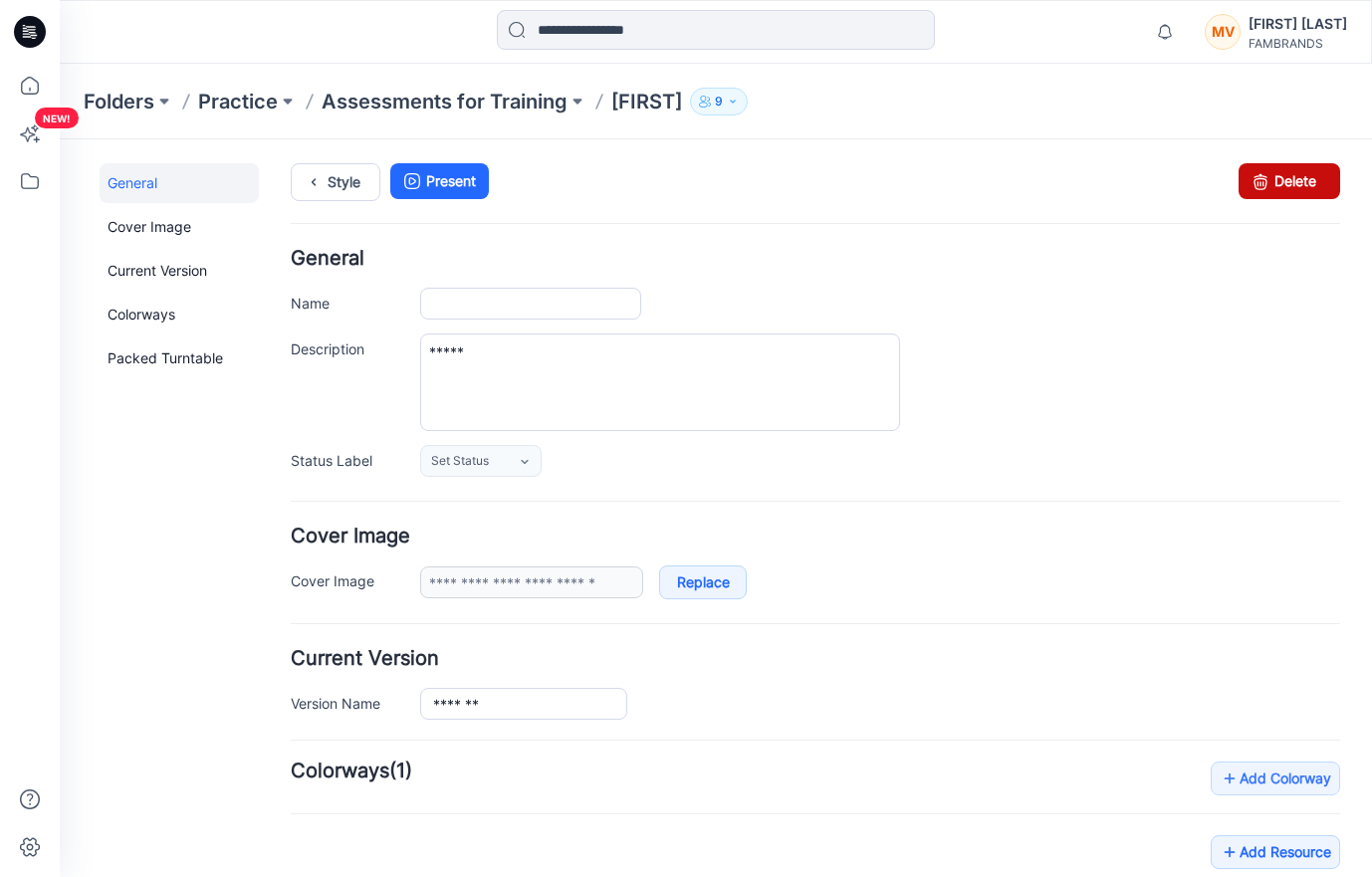 type on "*******" 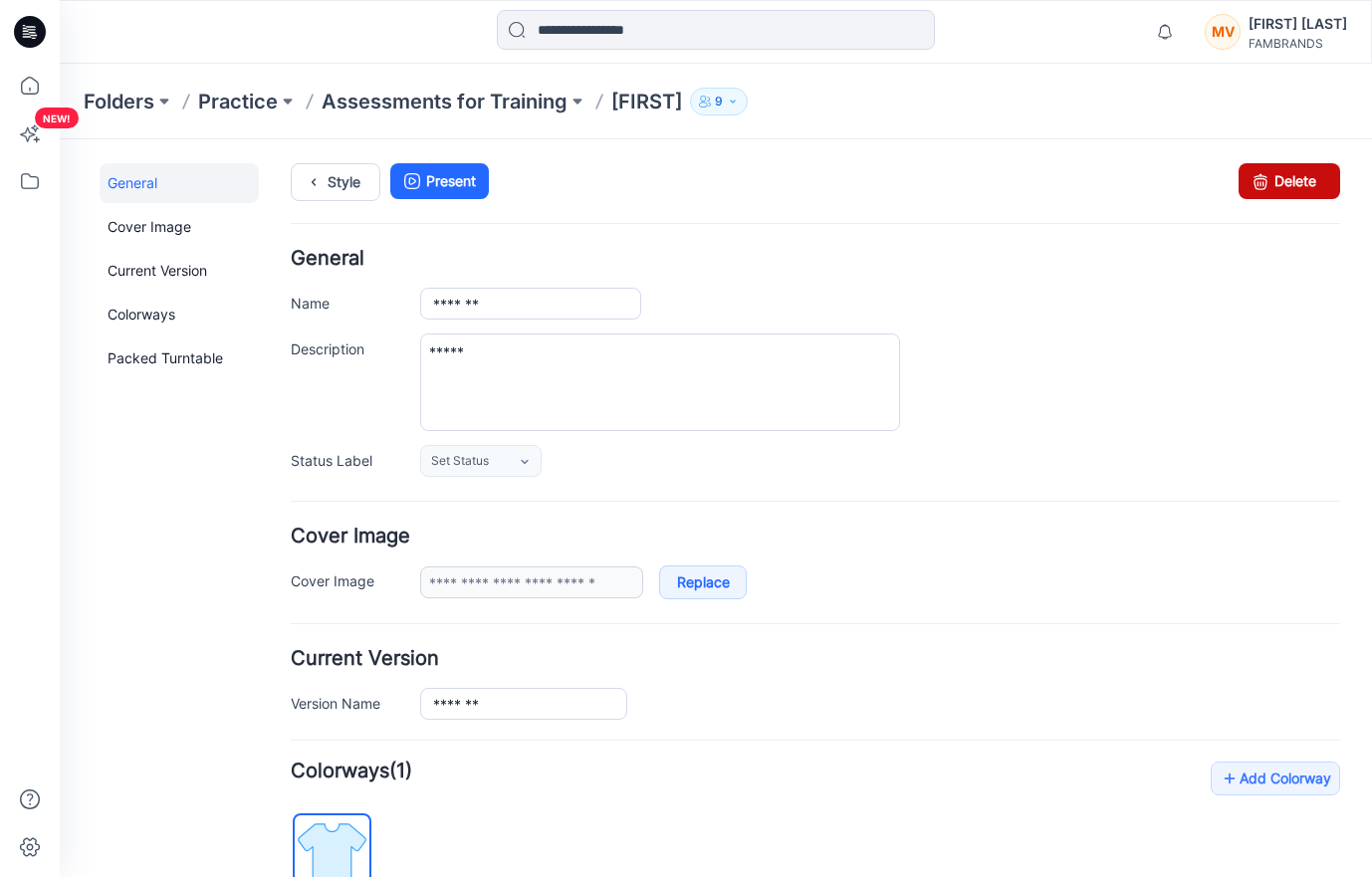 click on "Delete" at bounding box center [1289, 181] 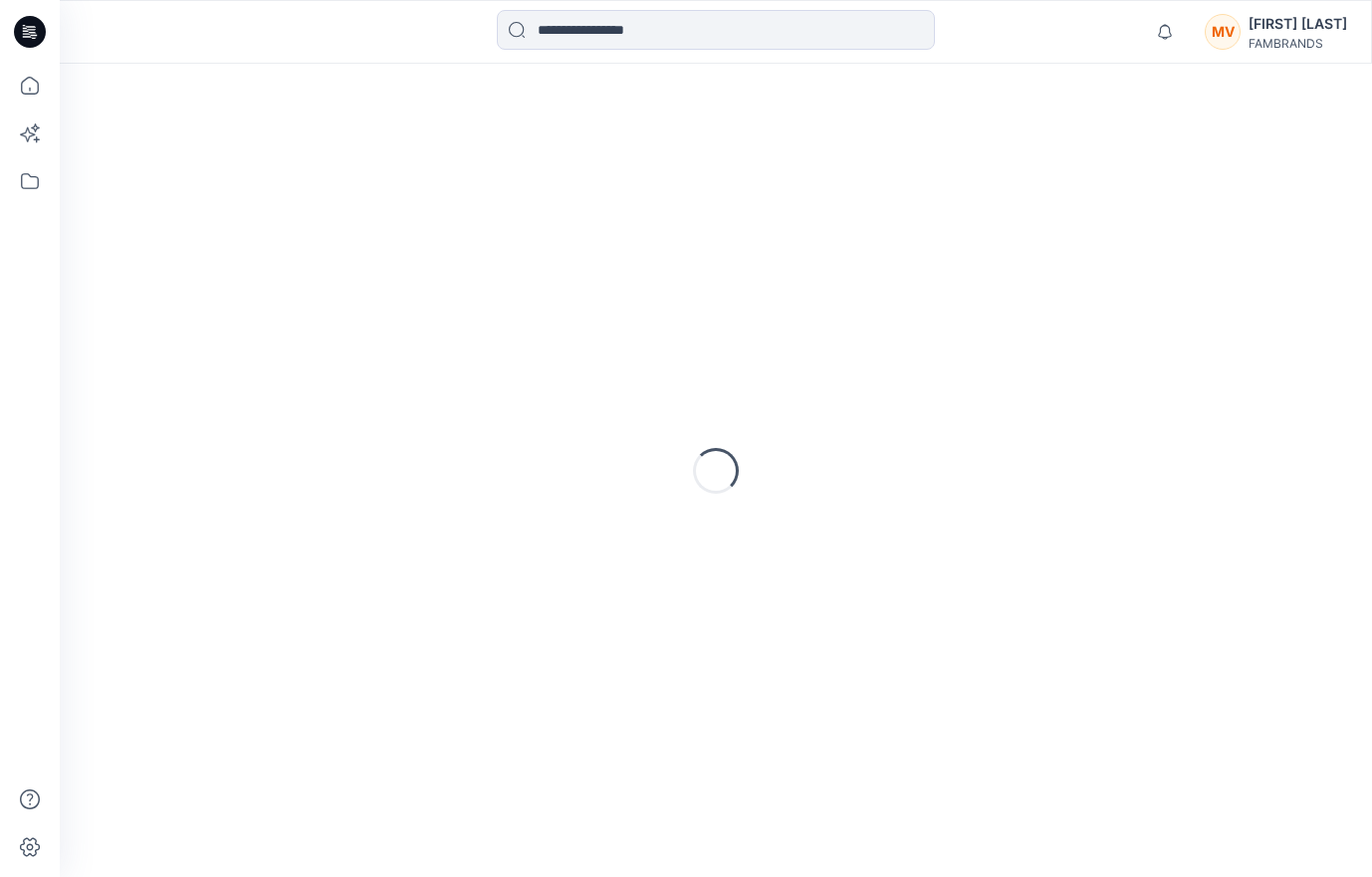 scroll, scrollTop: 0, scrollLeft: 0, axis: both 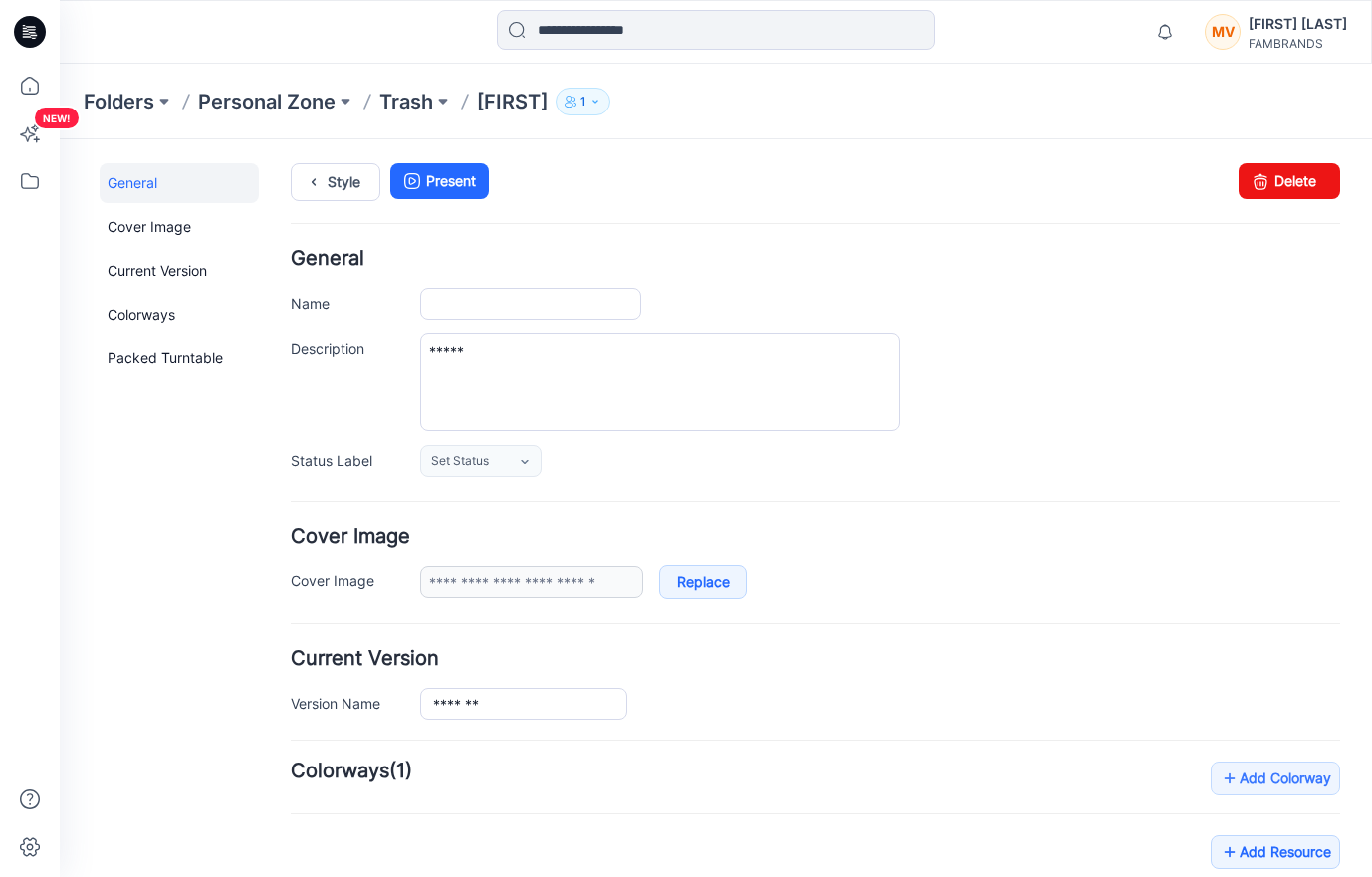 type on "*******" 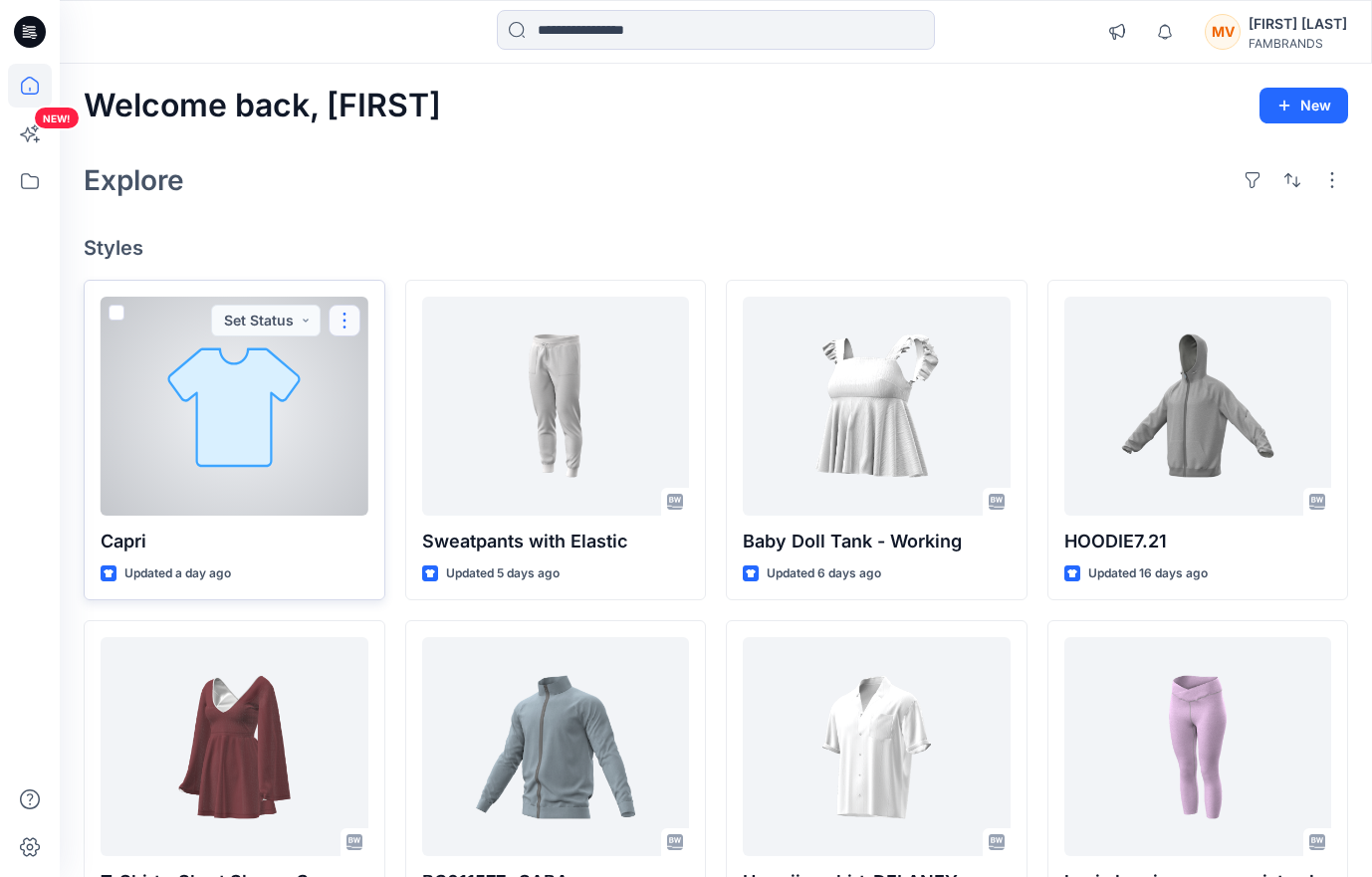 click at bounding box center [344, 321] 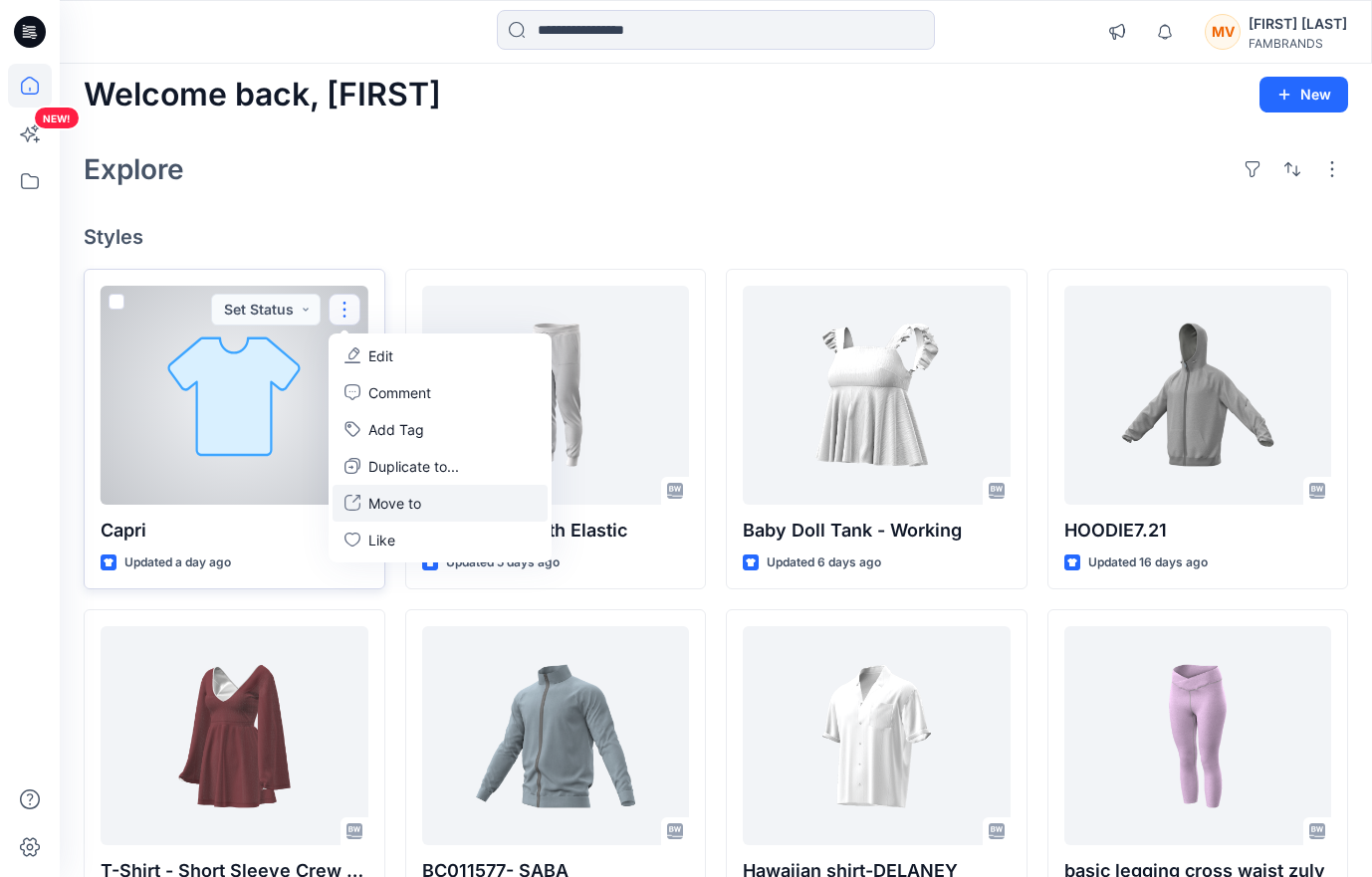 scroll, scrollTop: 13, scrollLeft: 0, axis: vertical 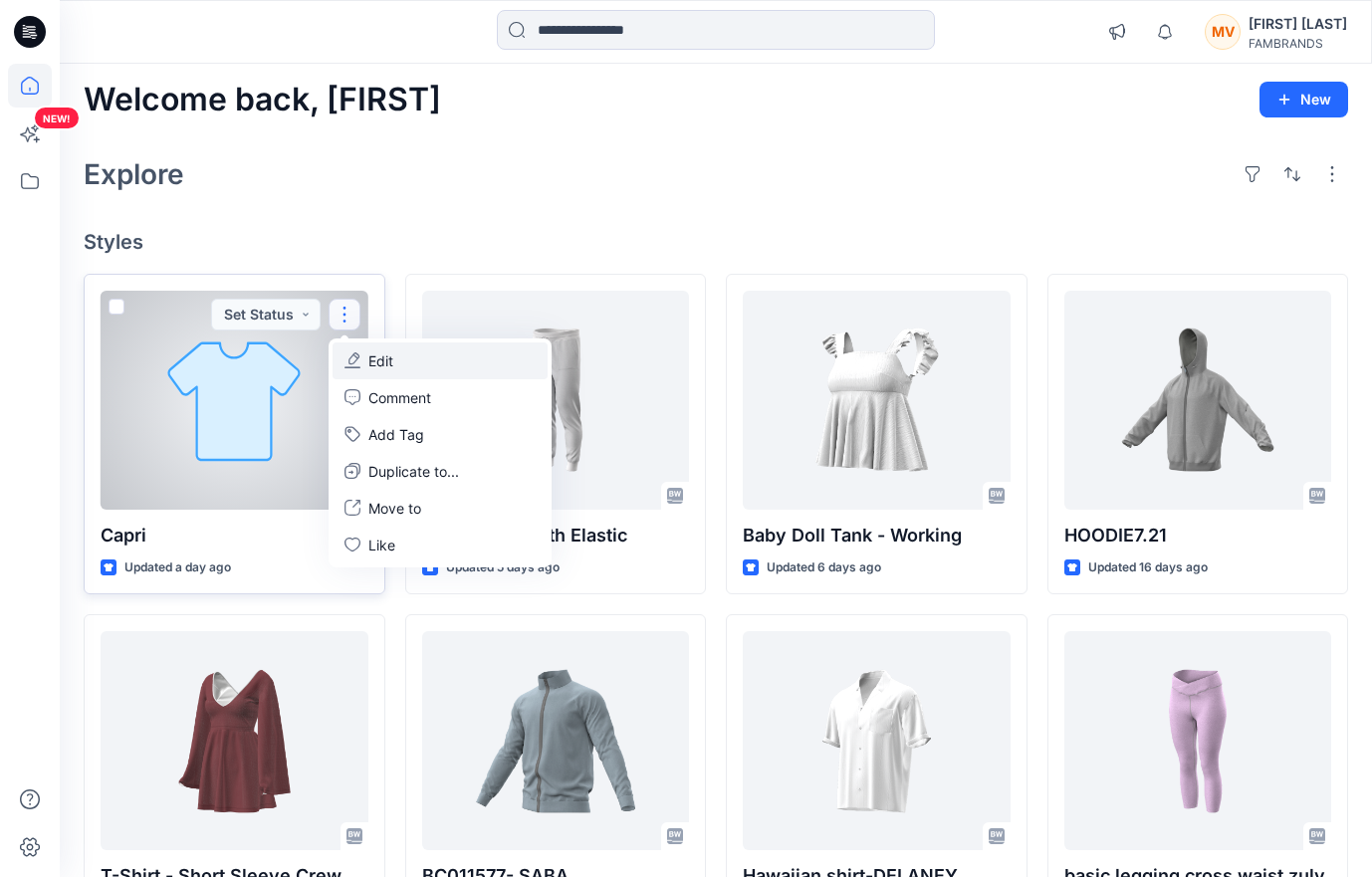 click on "Edit" at bounding box center (380, 360) 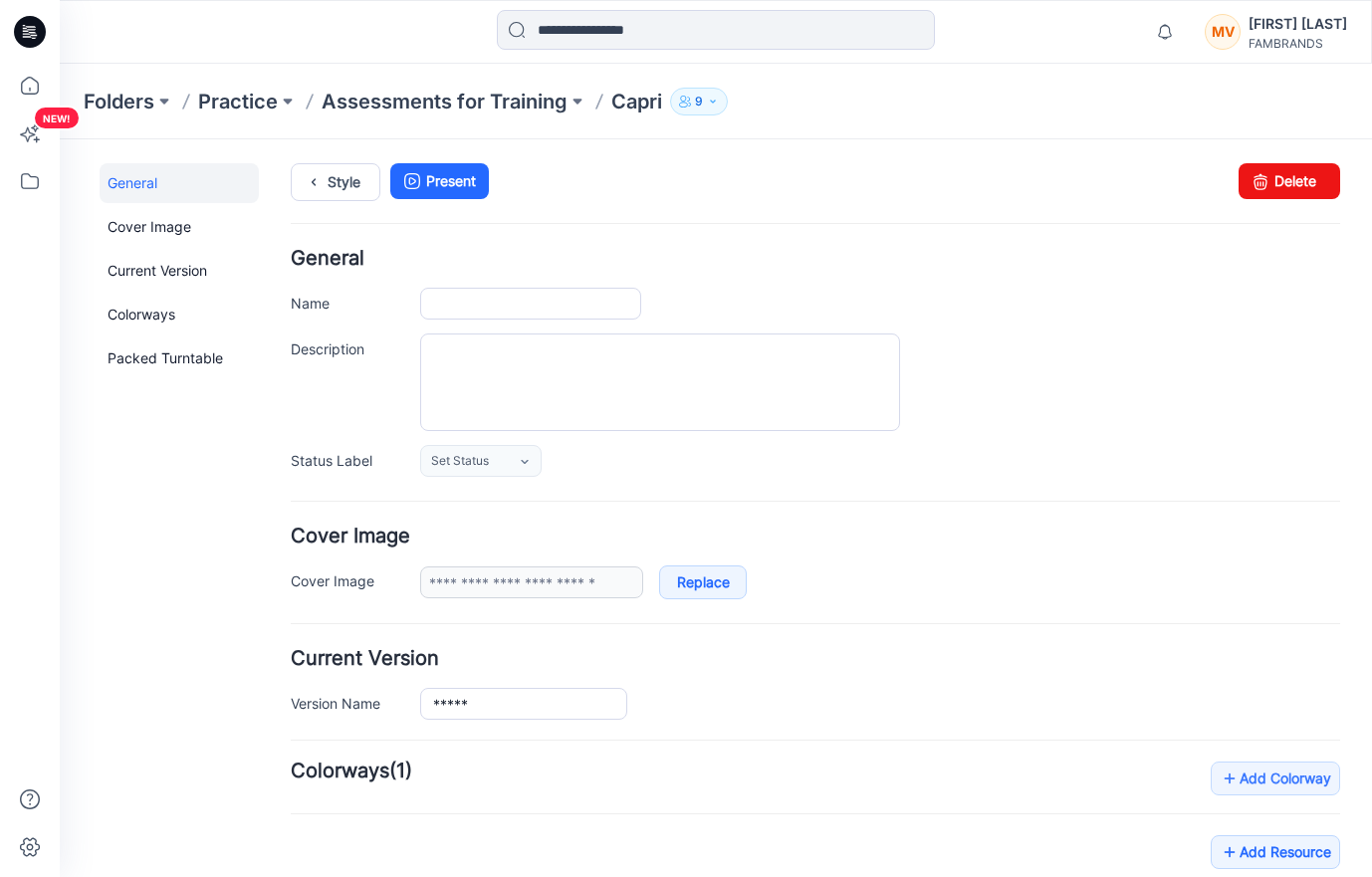 scroll, scrollTop: 0, scrollLeft: 0, axis: both 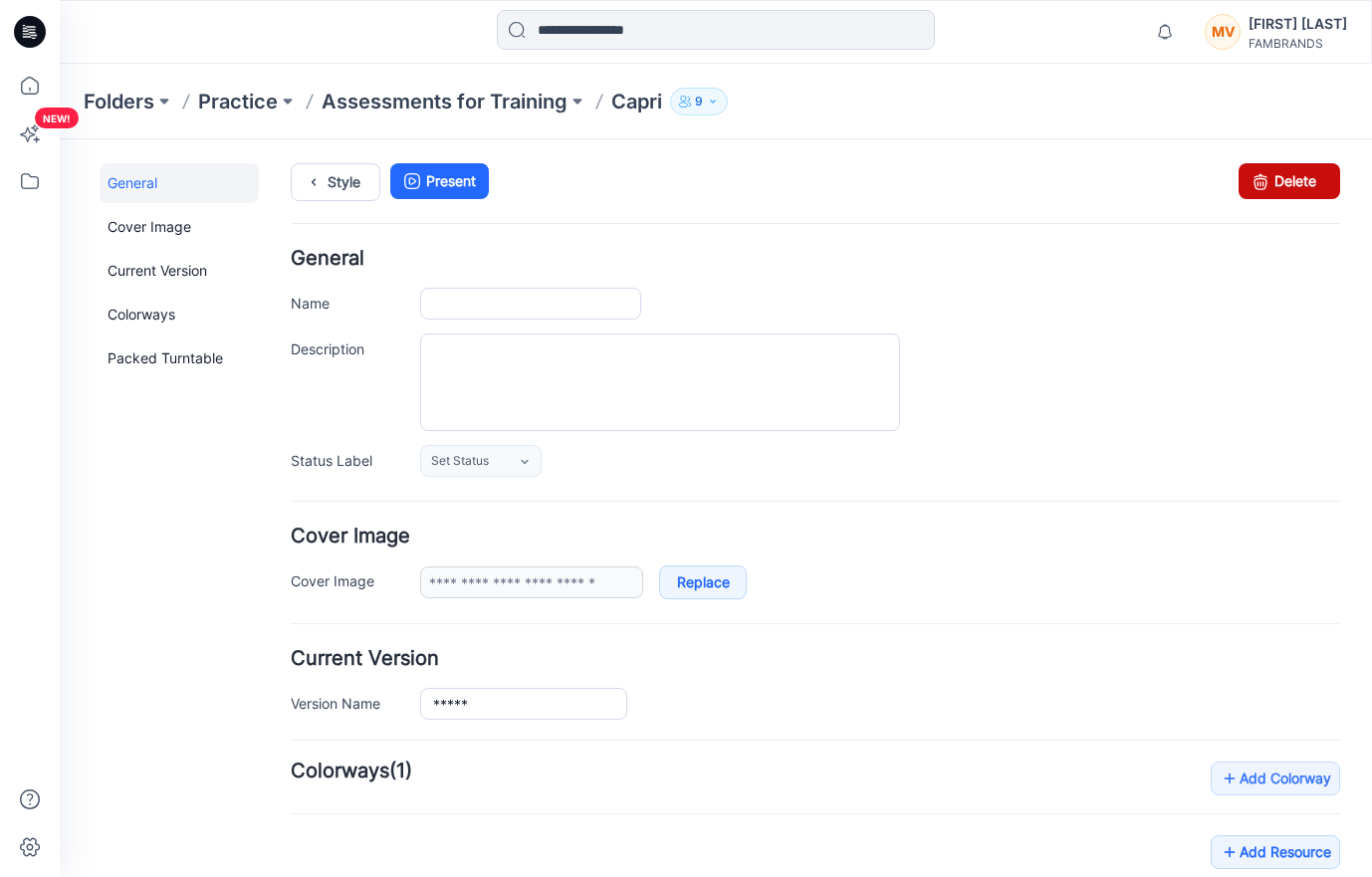 type on "*****" 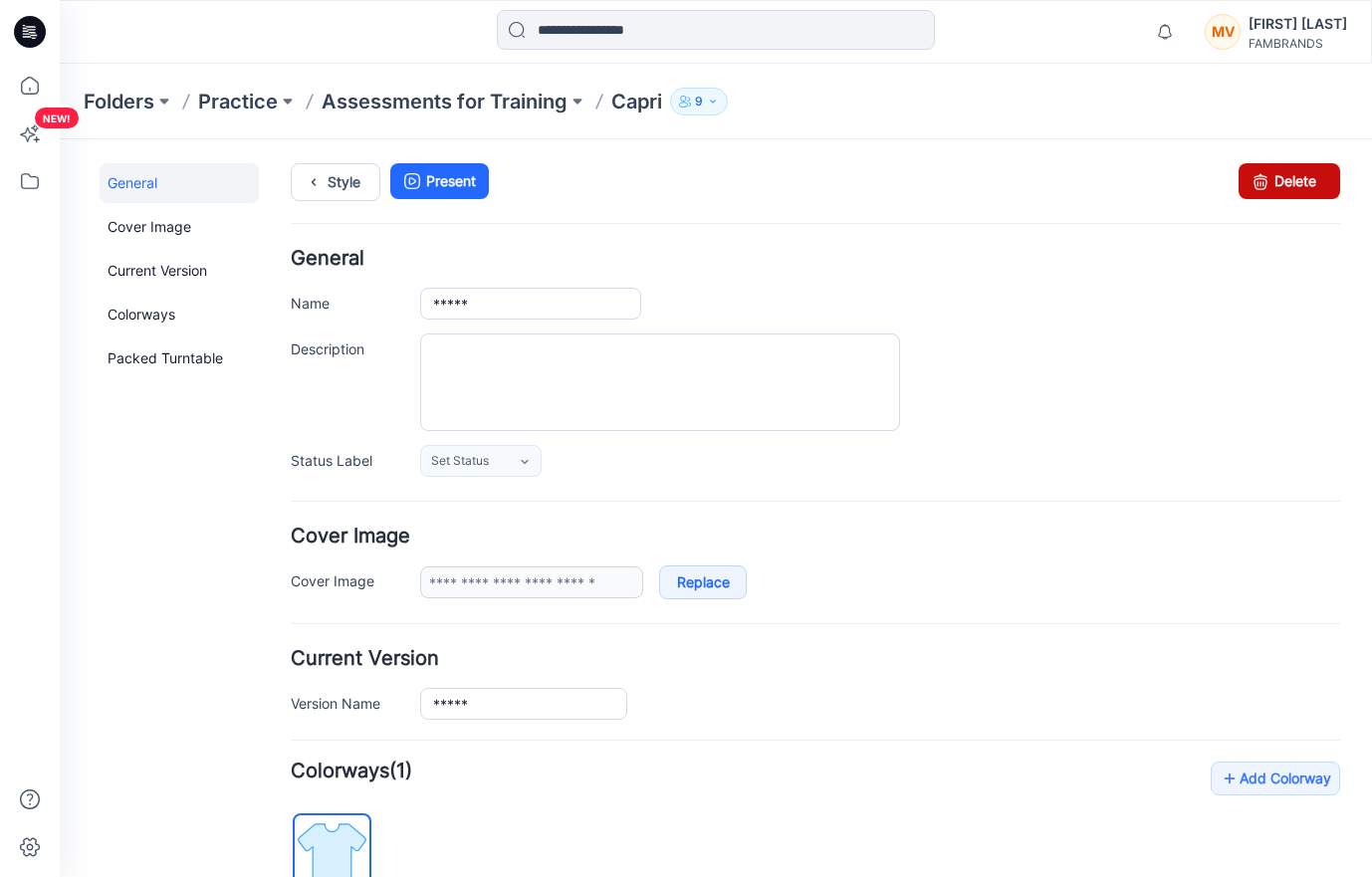click on "Delete" at bounding box center (1289, 181) 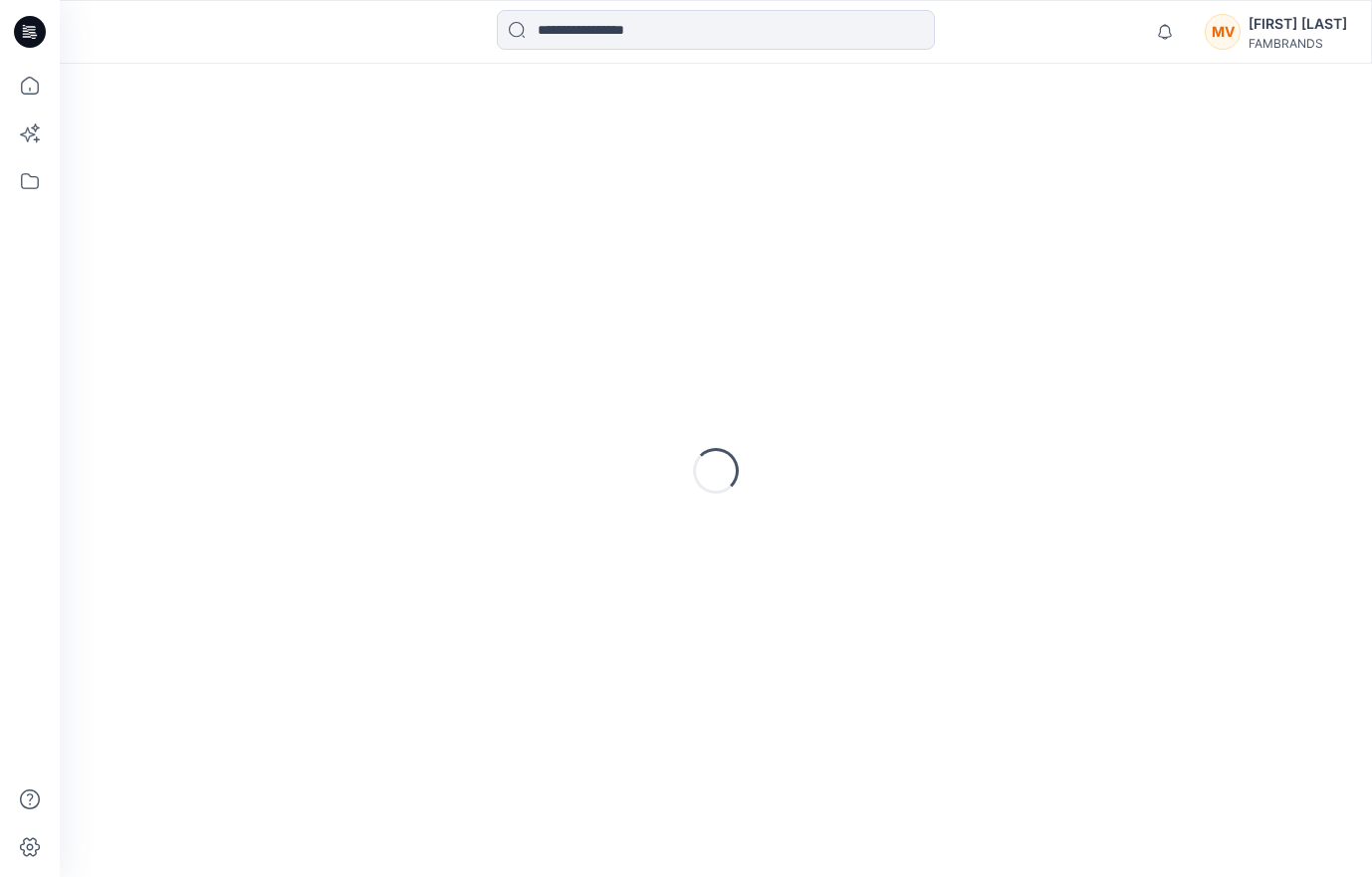 scroll, scrollTop: 0, scrollLeft: 0, axis: both 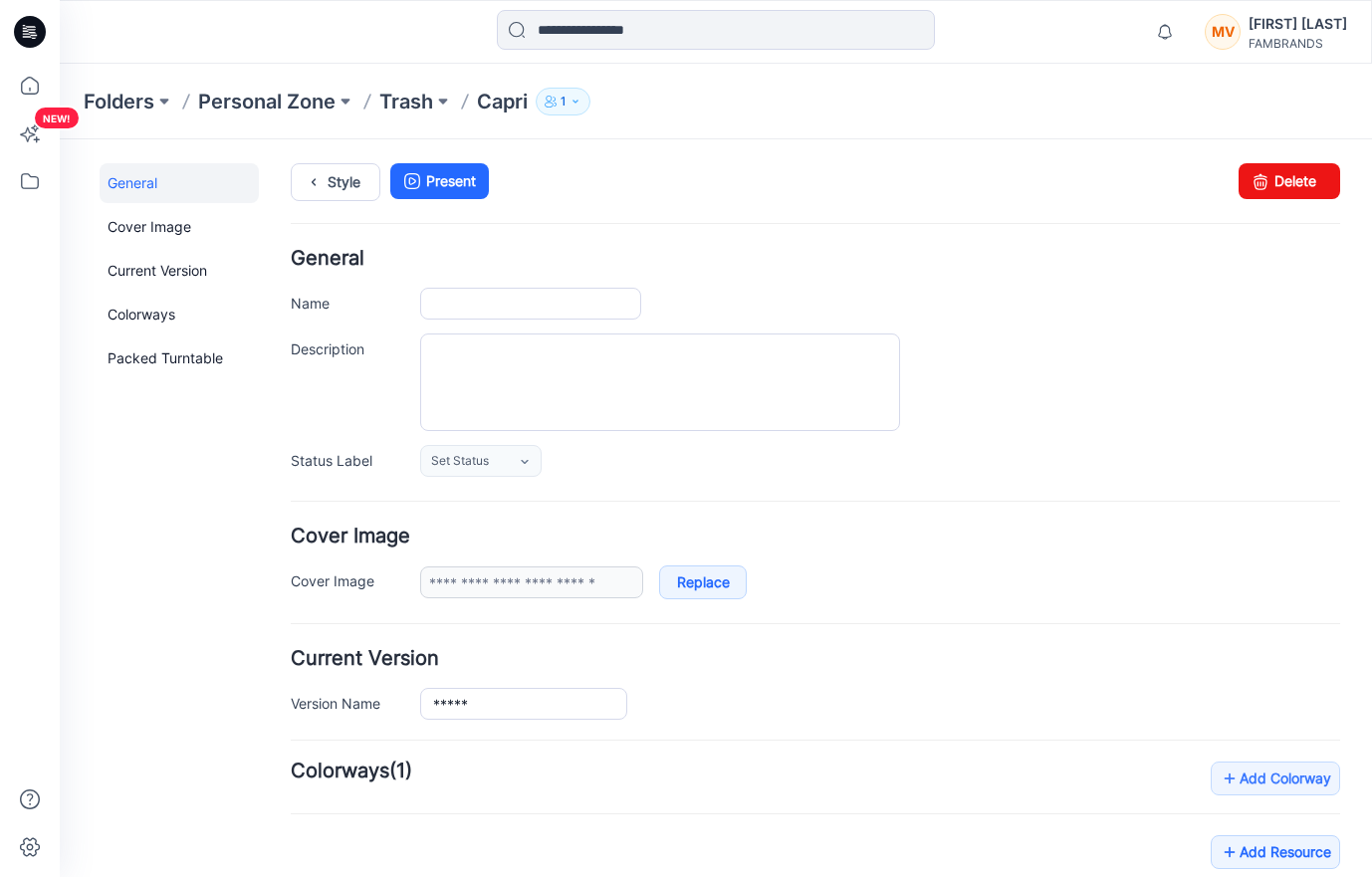 type on "*****" 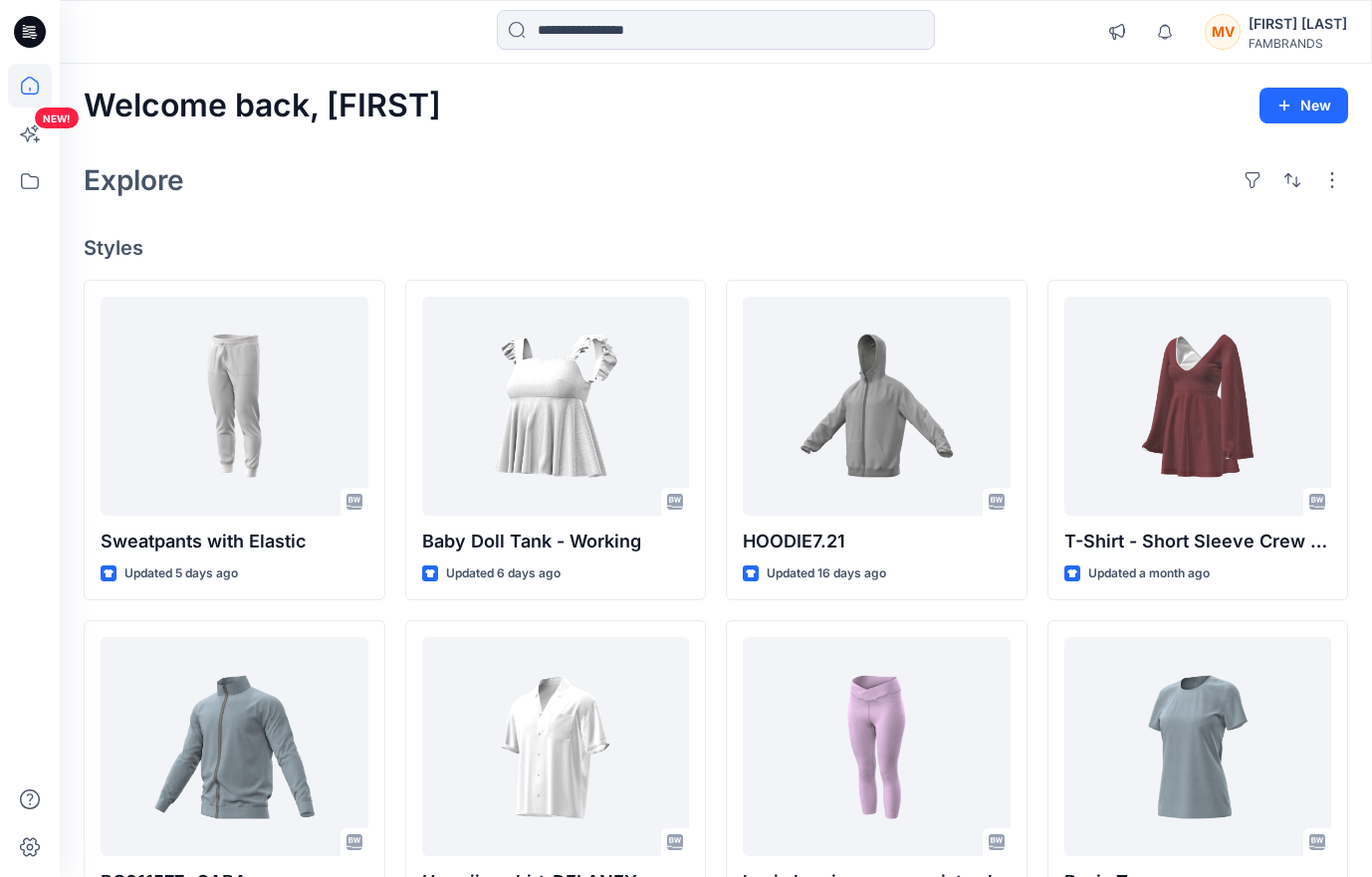 scroll, scrollTop: 0, scrollLeft: 0, axis: both 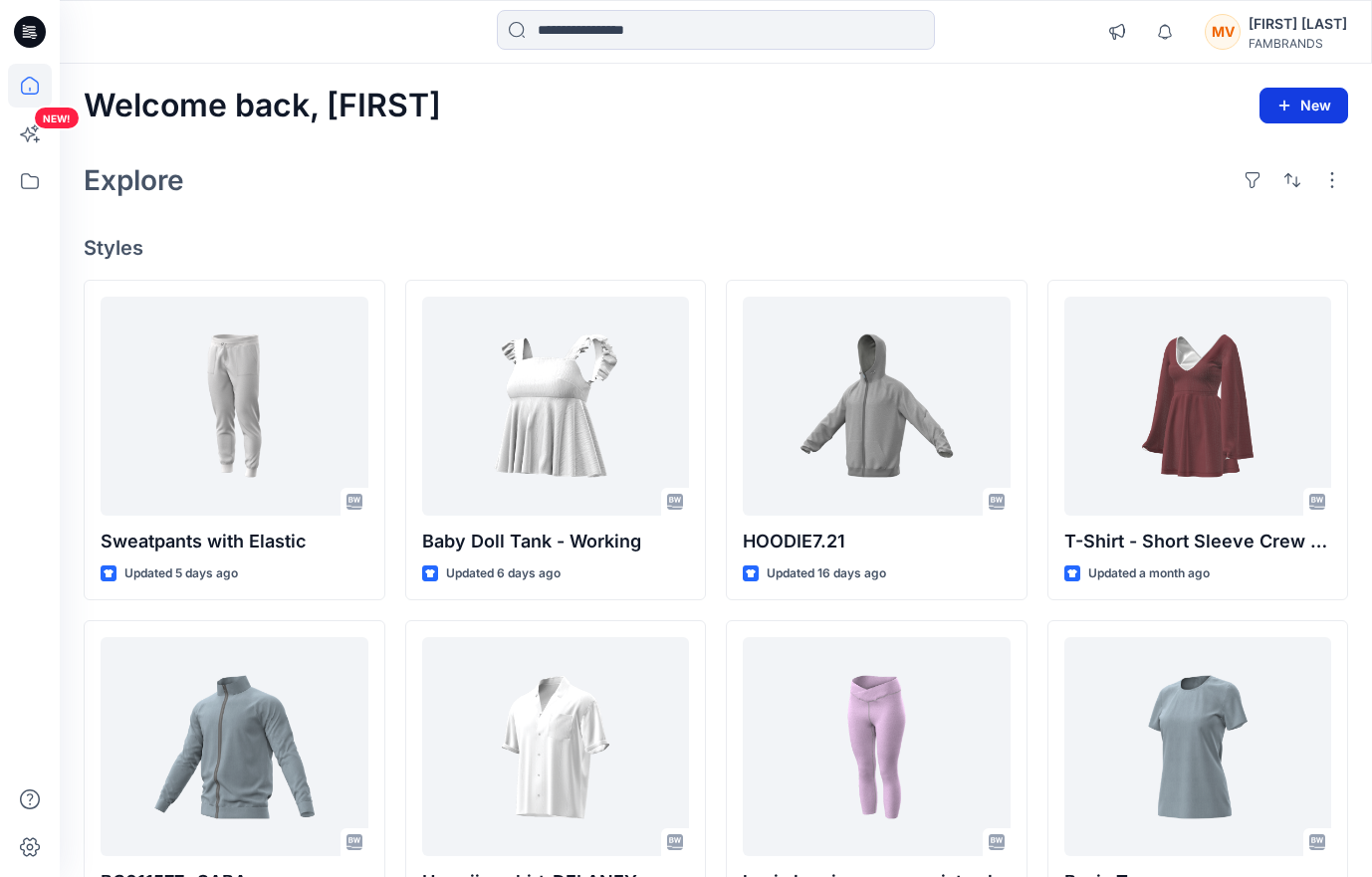 click on "New" at bounding box center (1303, 106) 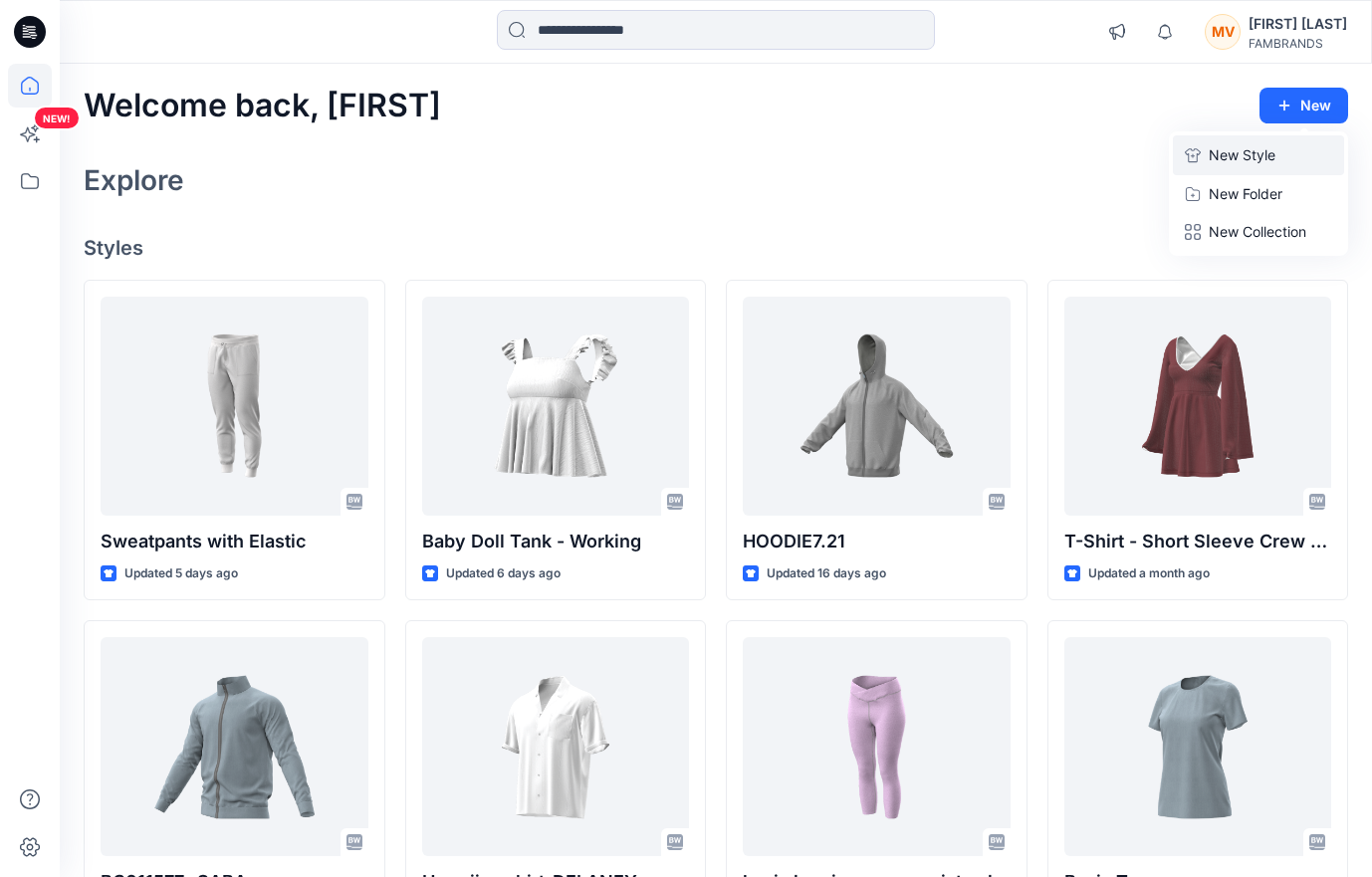 click on "New Style" at bounding box center (1258, 155) 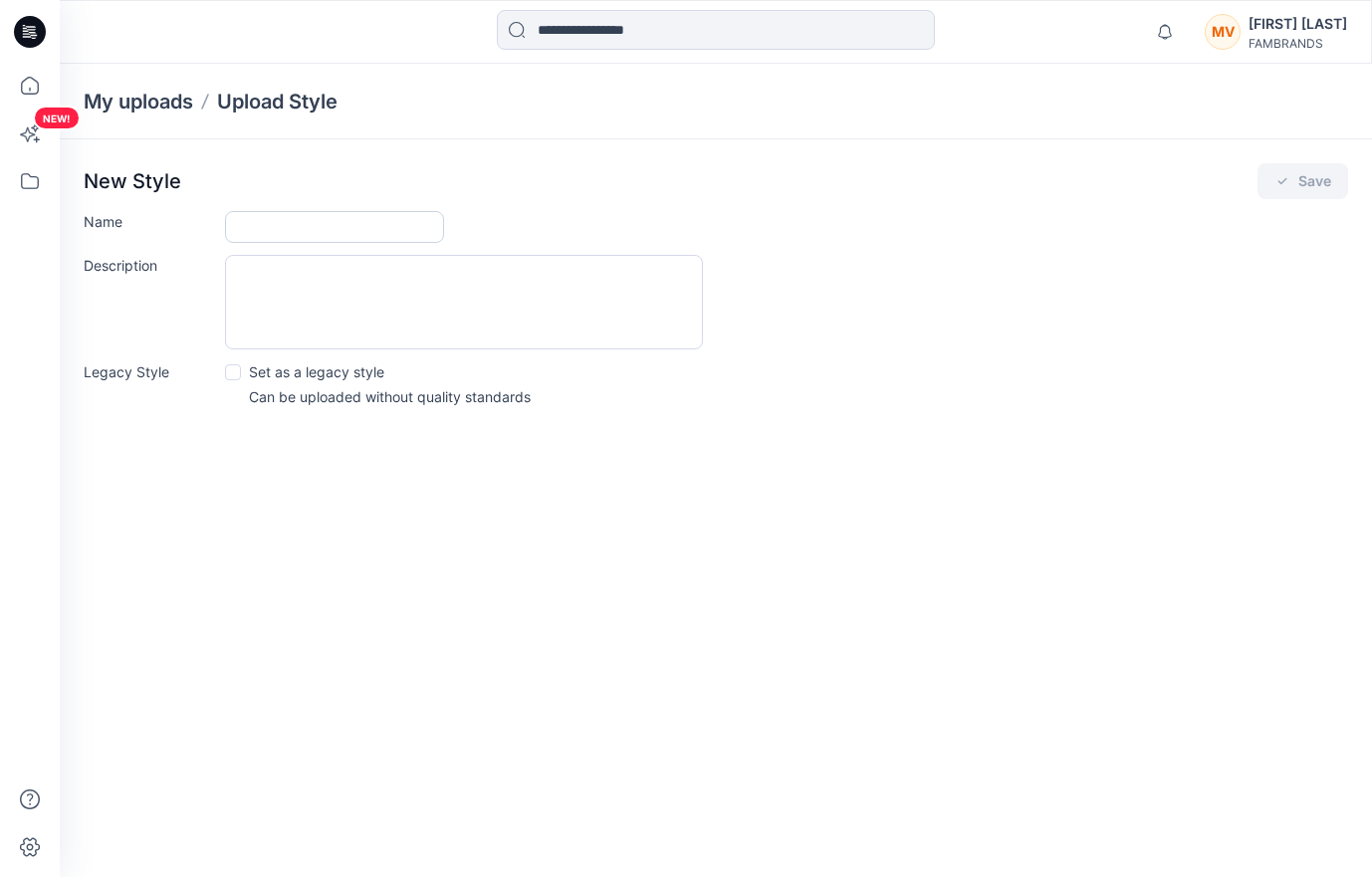click on "Name" at bounding box center [335, 227] 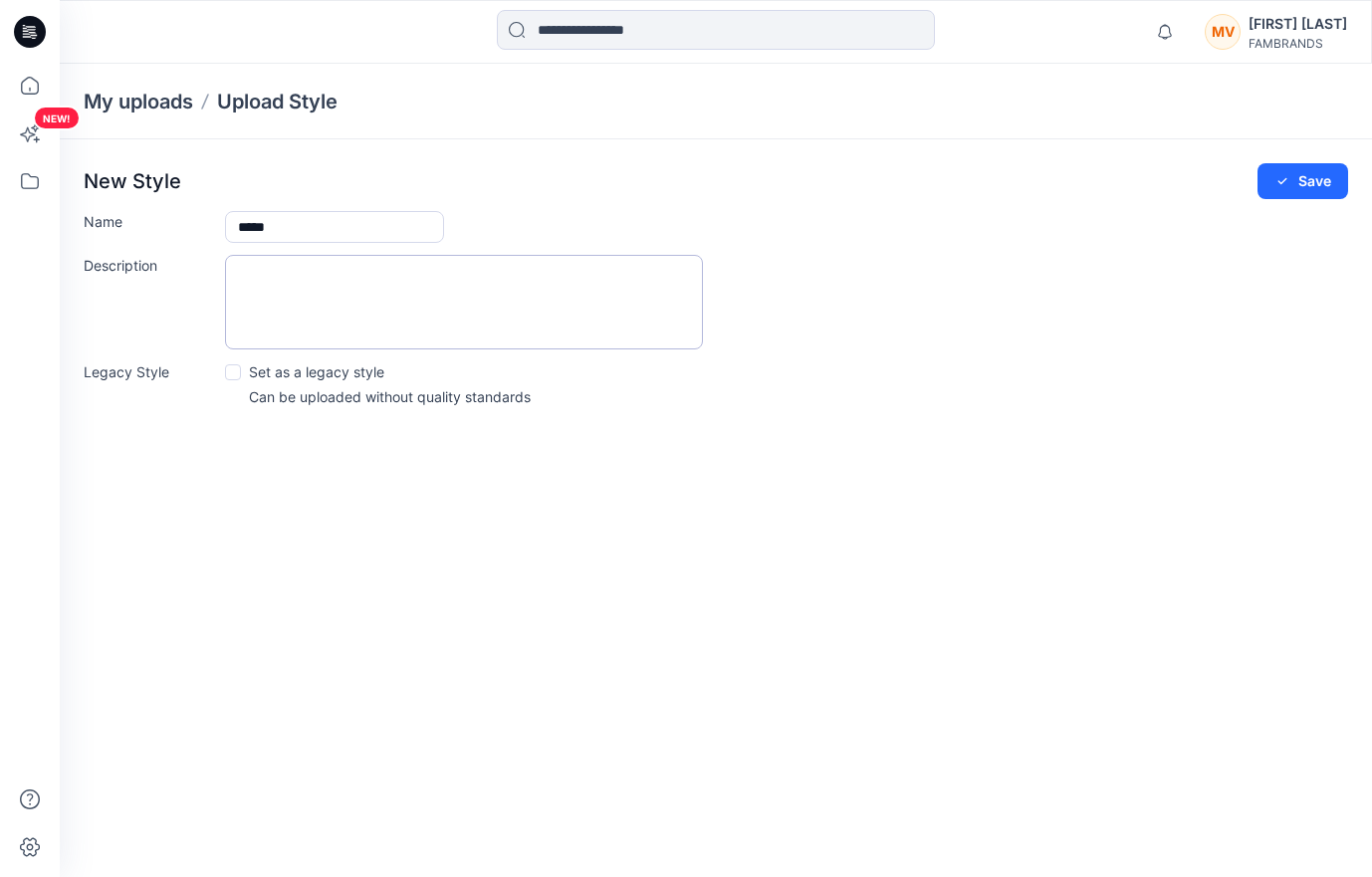 type on "*****" 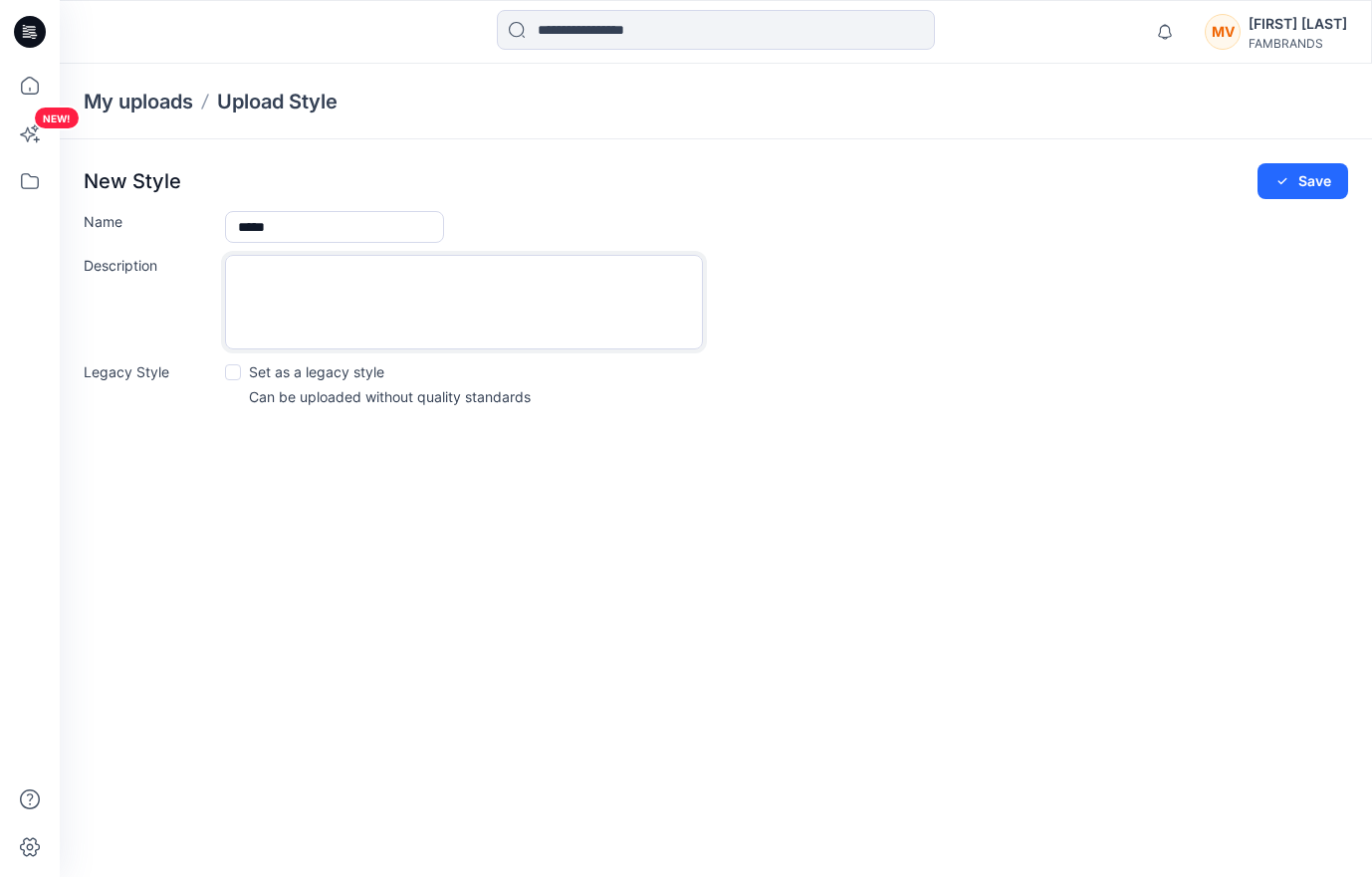 click on "Description" at bounding box center [464, 302] 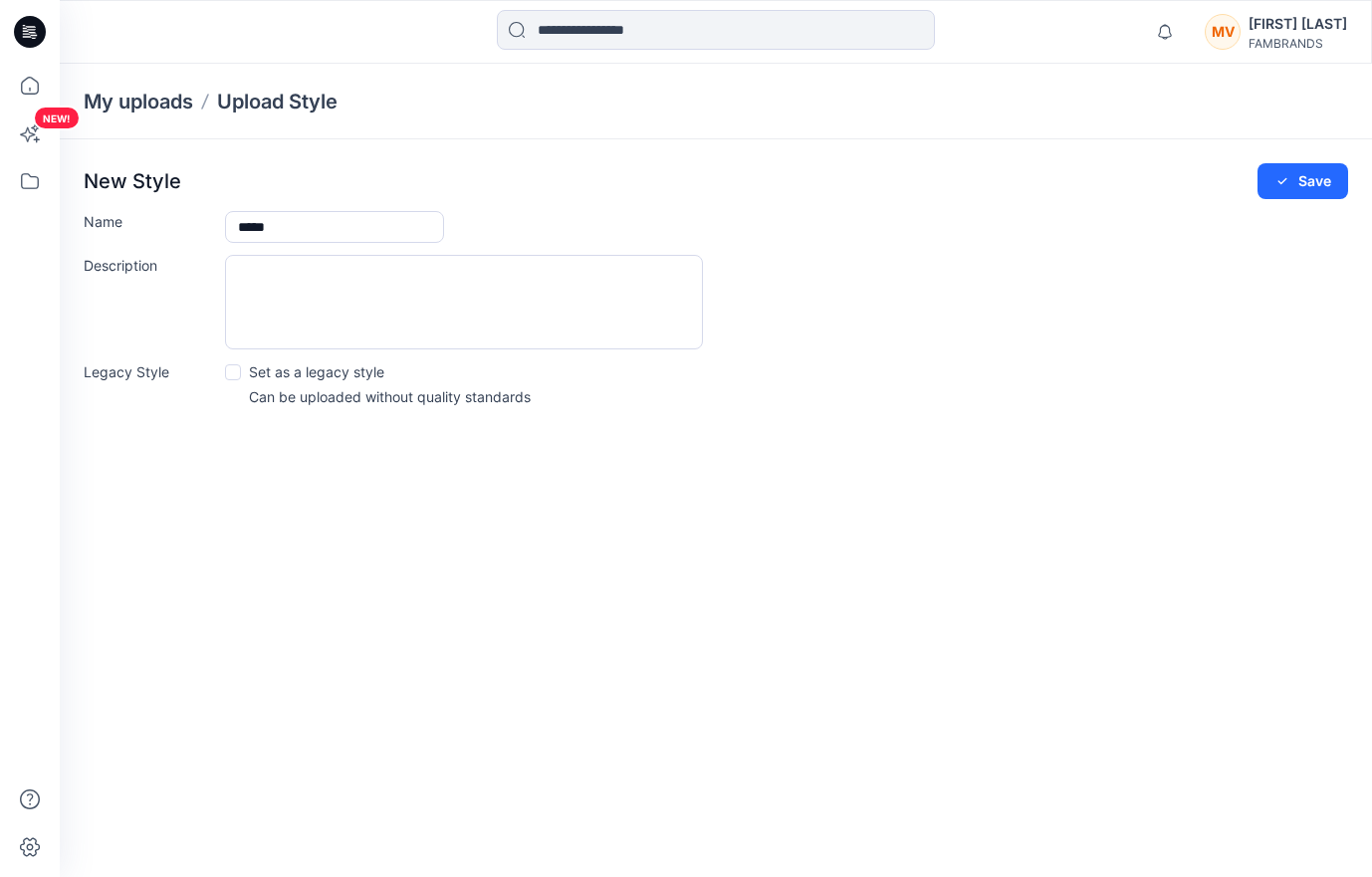 click at bounding box center (233, 372) 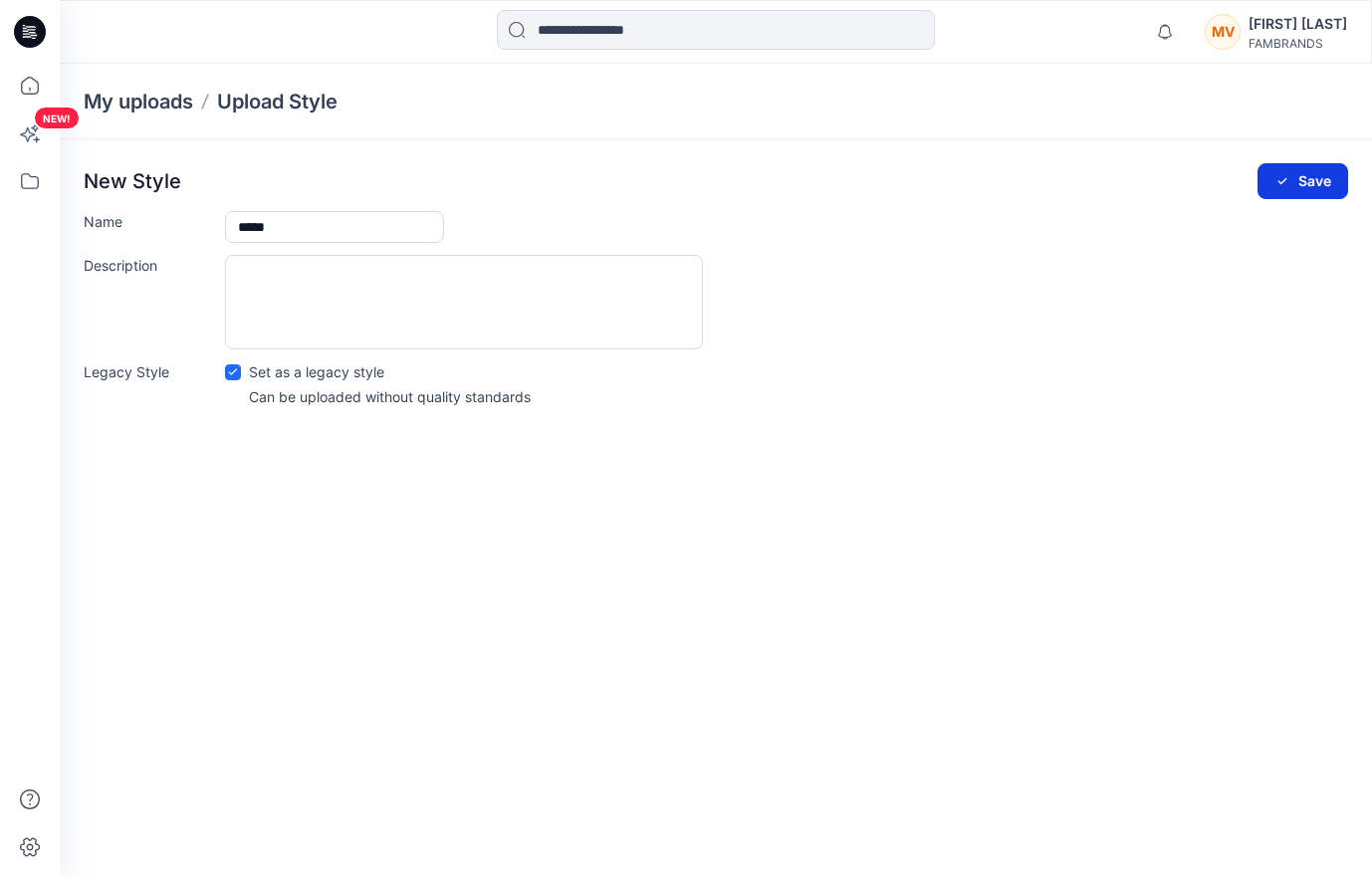 click on "Save" at bounding box center [1302, 181] 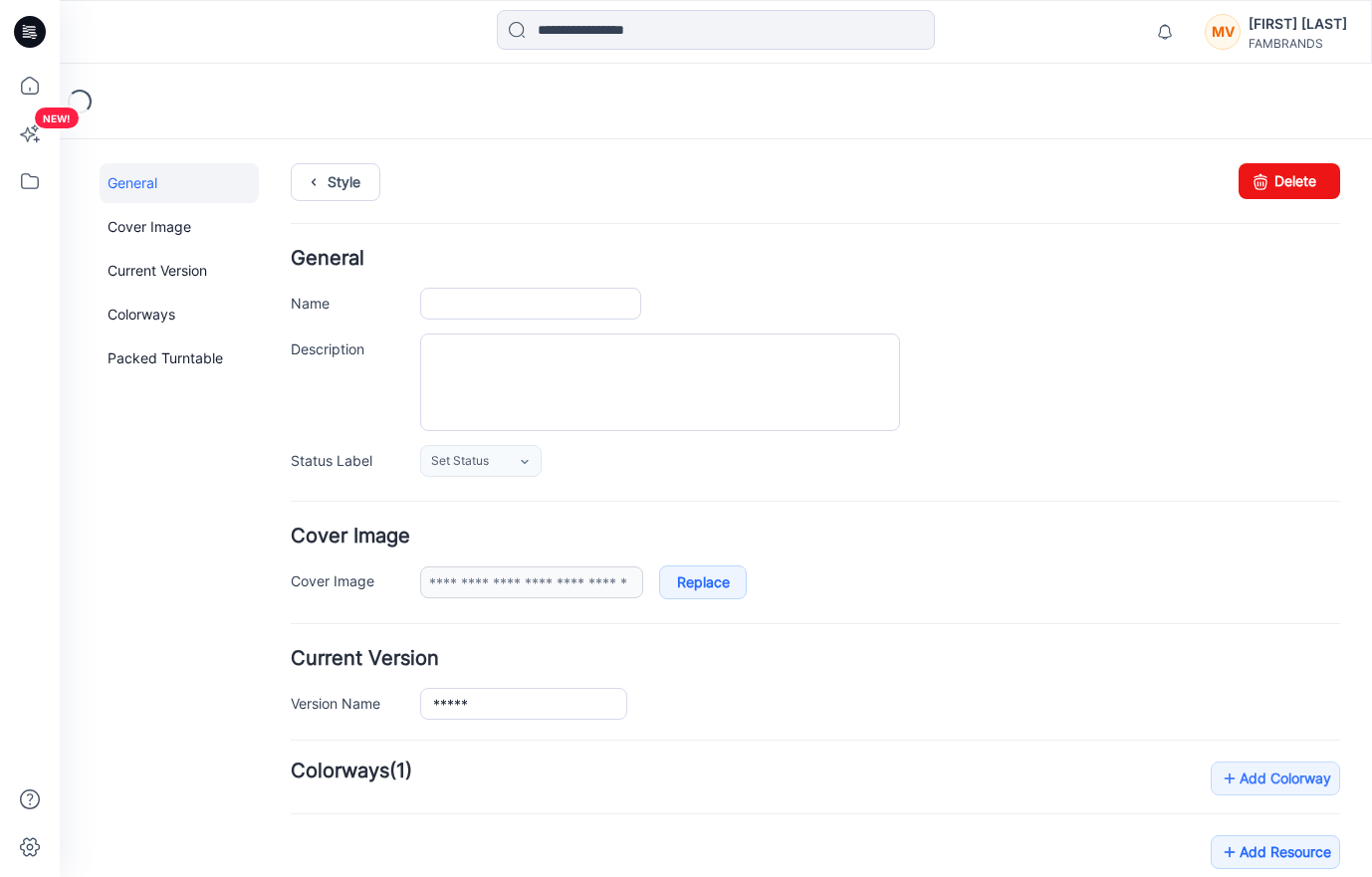 scroll, scrollTop: 0, scrollLeft: 0, axis: both 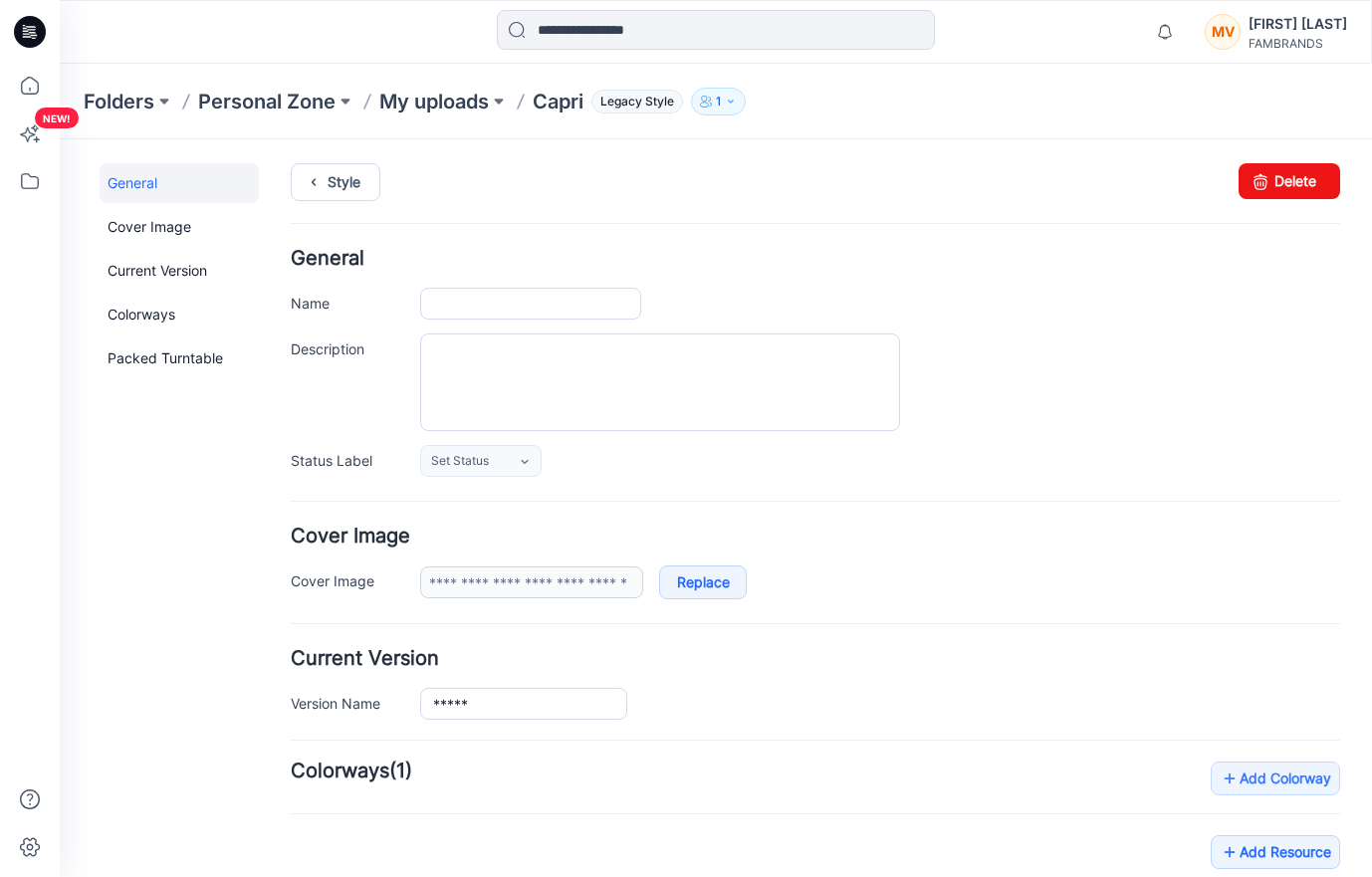 type on "*****" 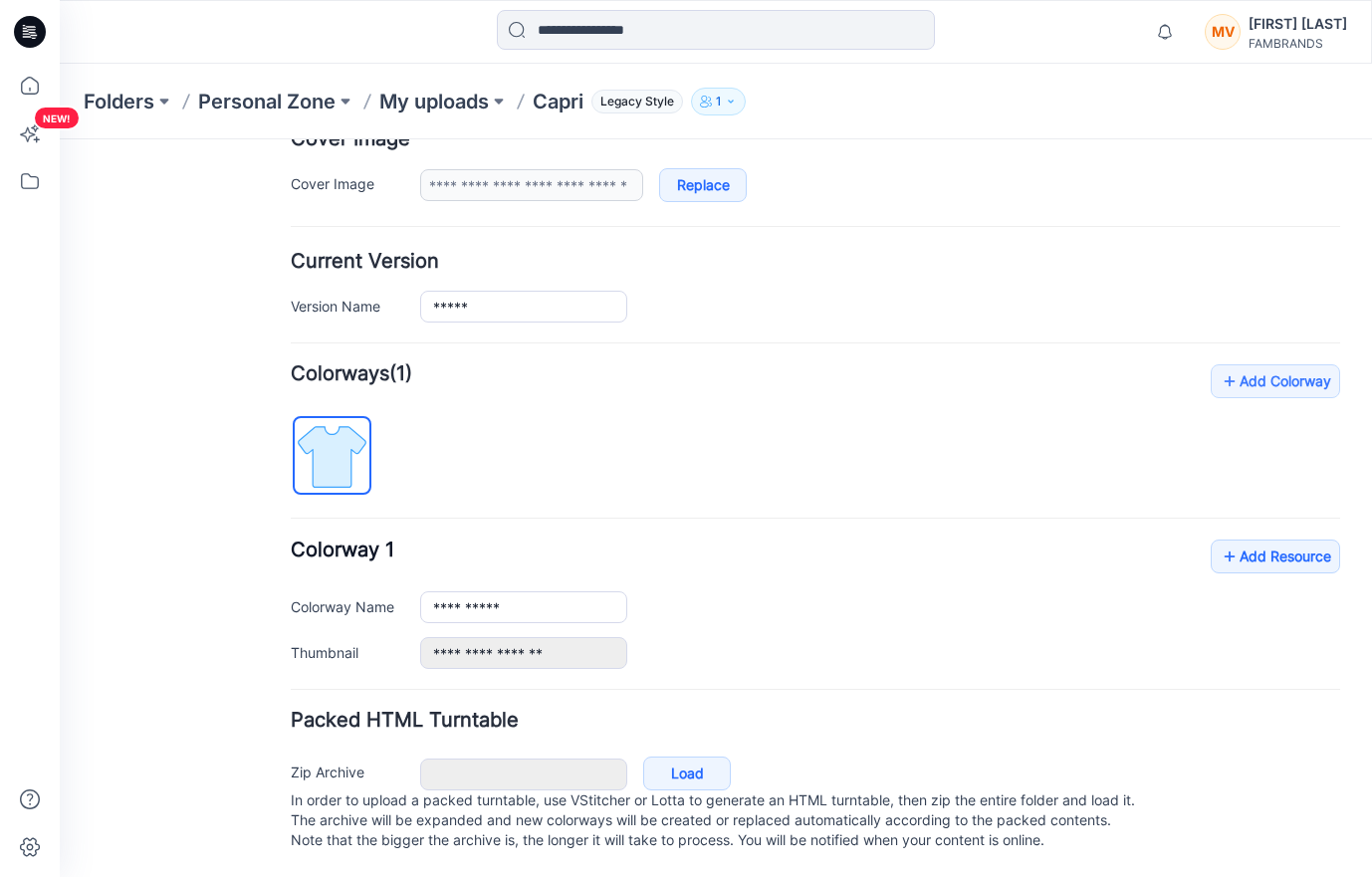 scroll, scrollTop: 0, scrollLeft: 0, axis: both 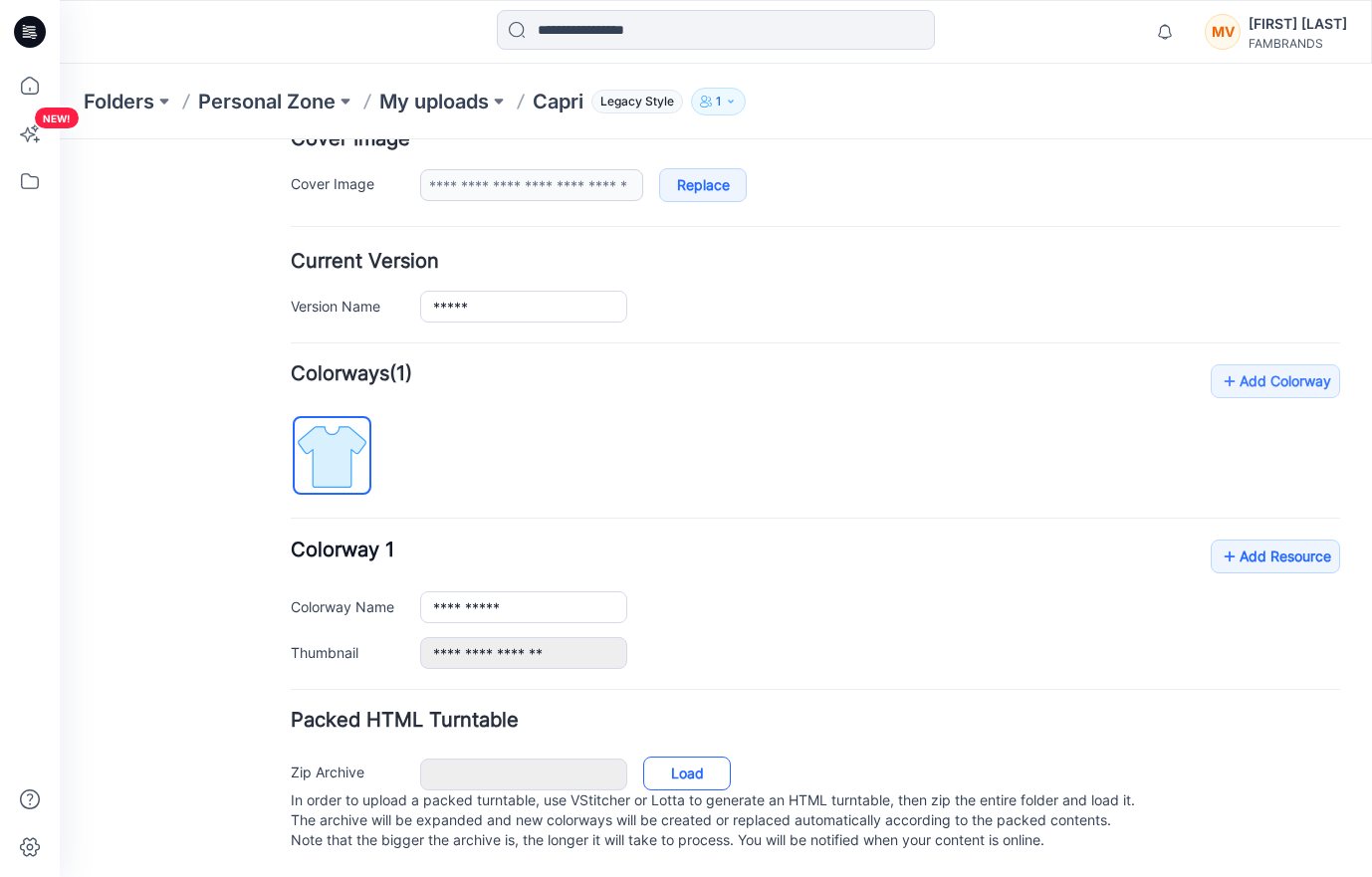 click on "Load" at bounding box center (687, 773) 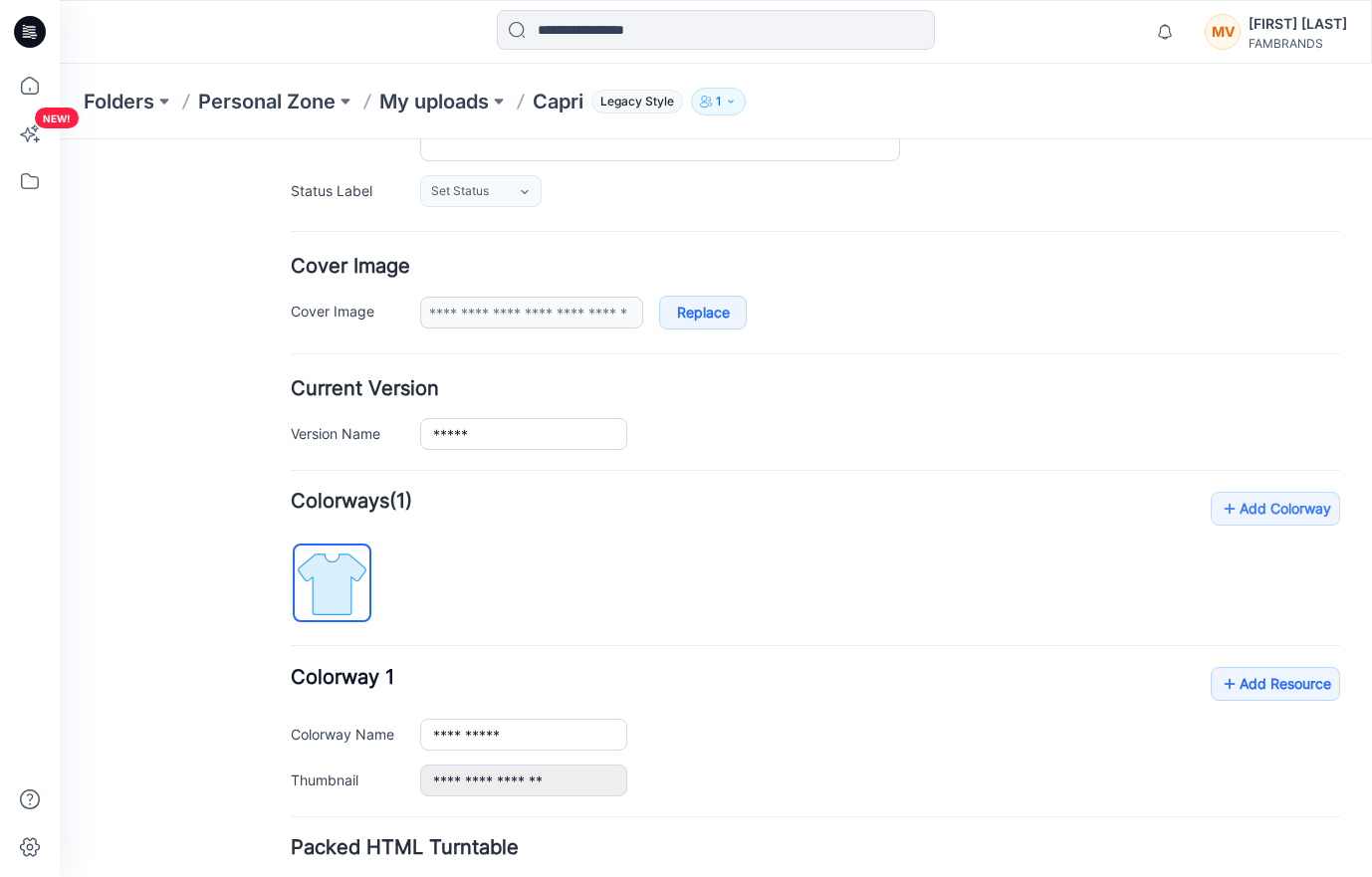 scroll, scrollTop: 0, scrollLeft: 0, axis: both 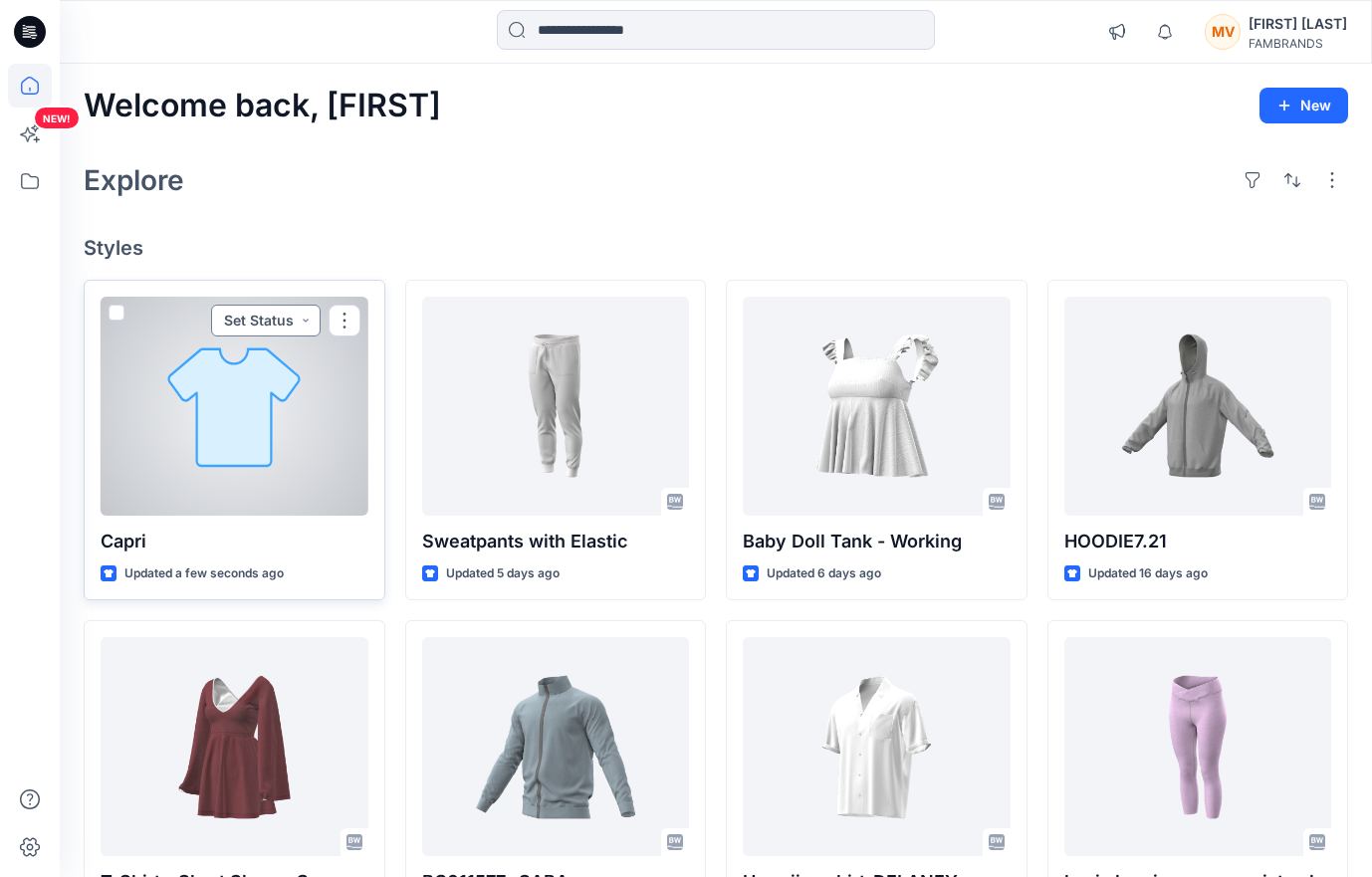click on "Set Status" at bounding box center (266, 321) 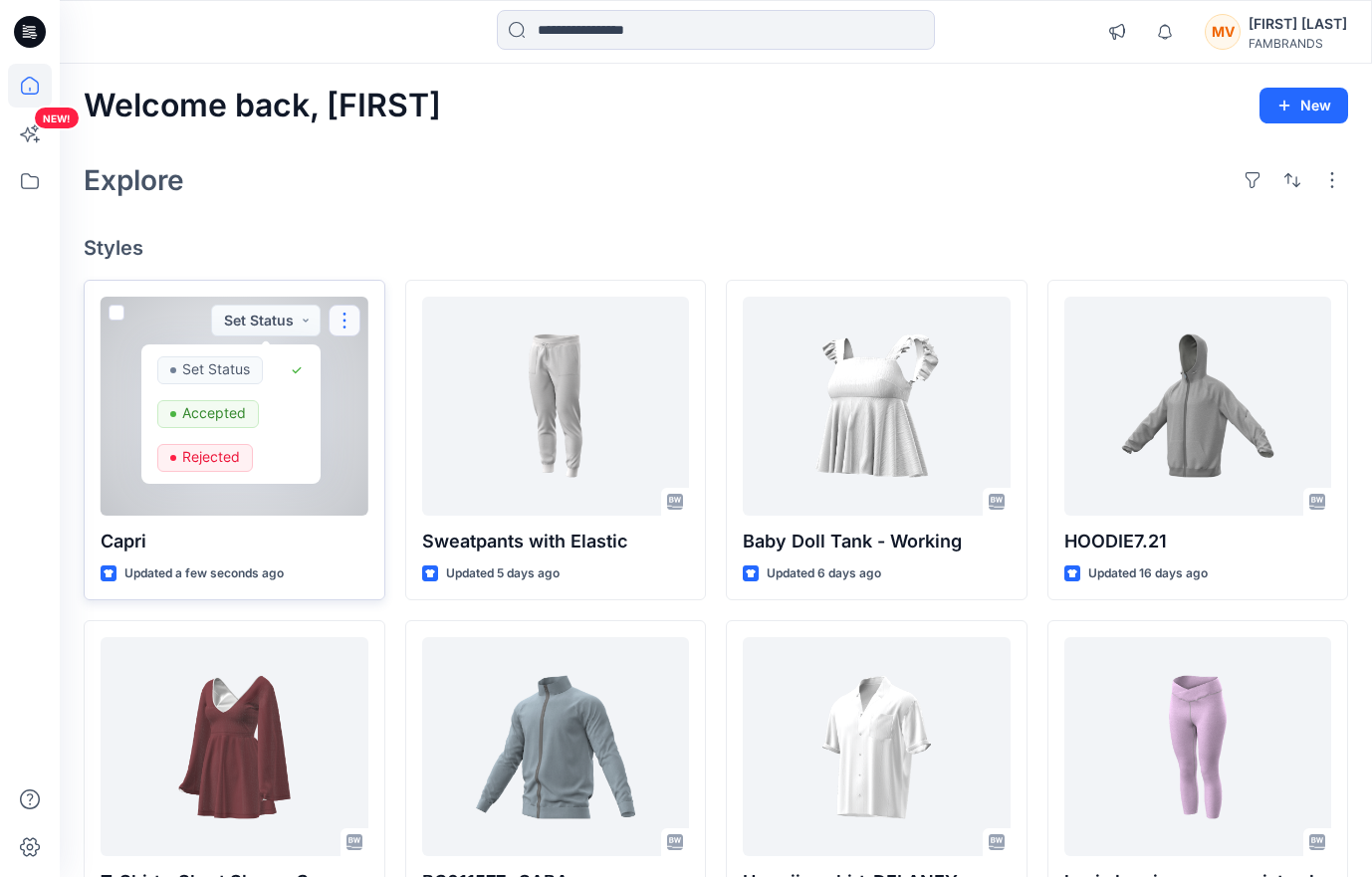 click at bounding box center [344, 321] 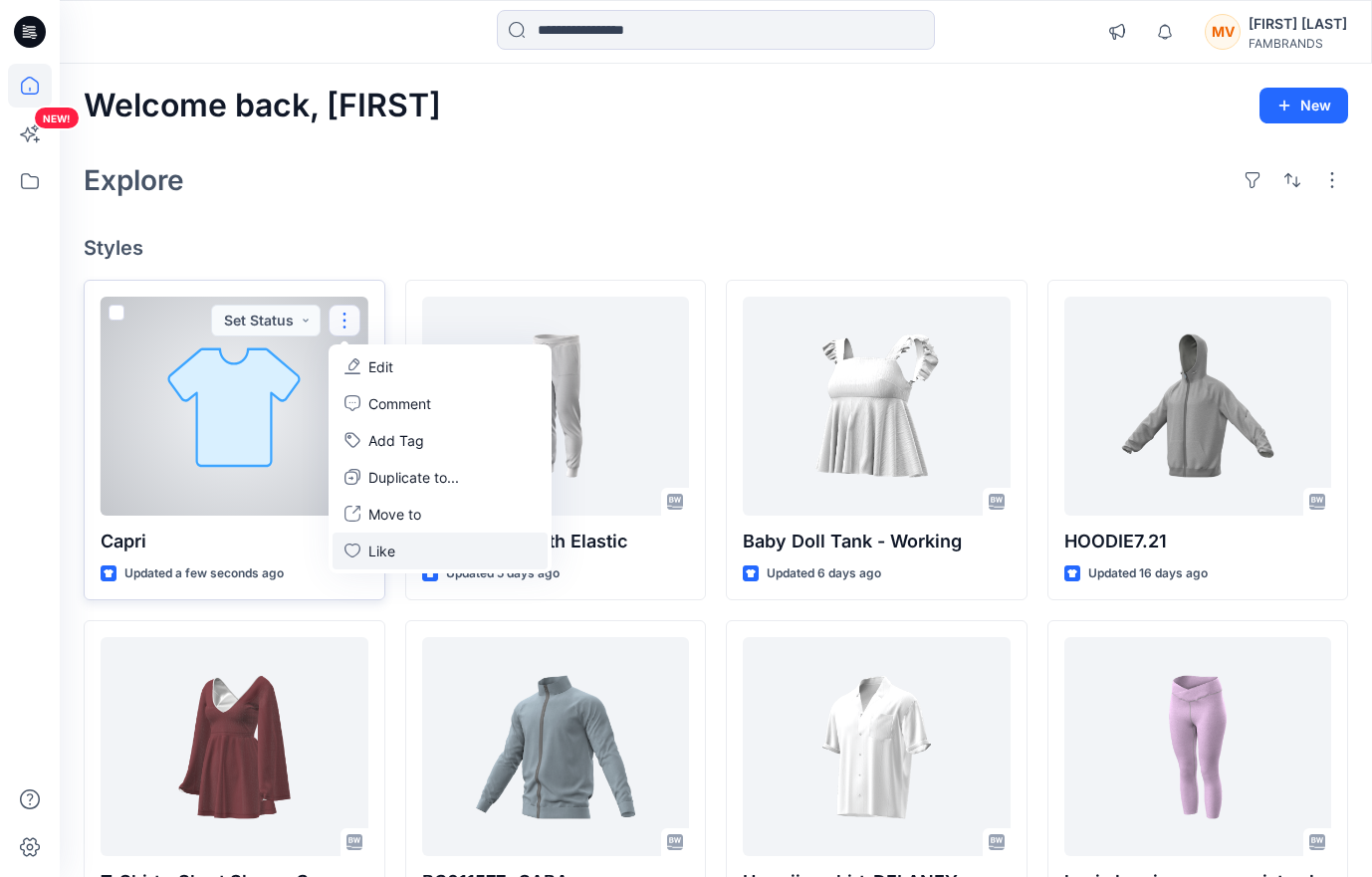 scroll, scrollTop: 1, scrollLeft: 0, axis: vertical 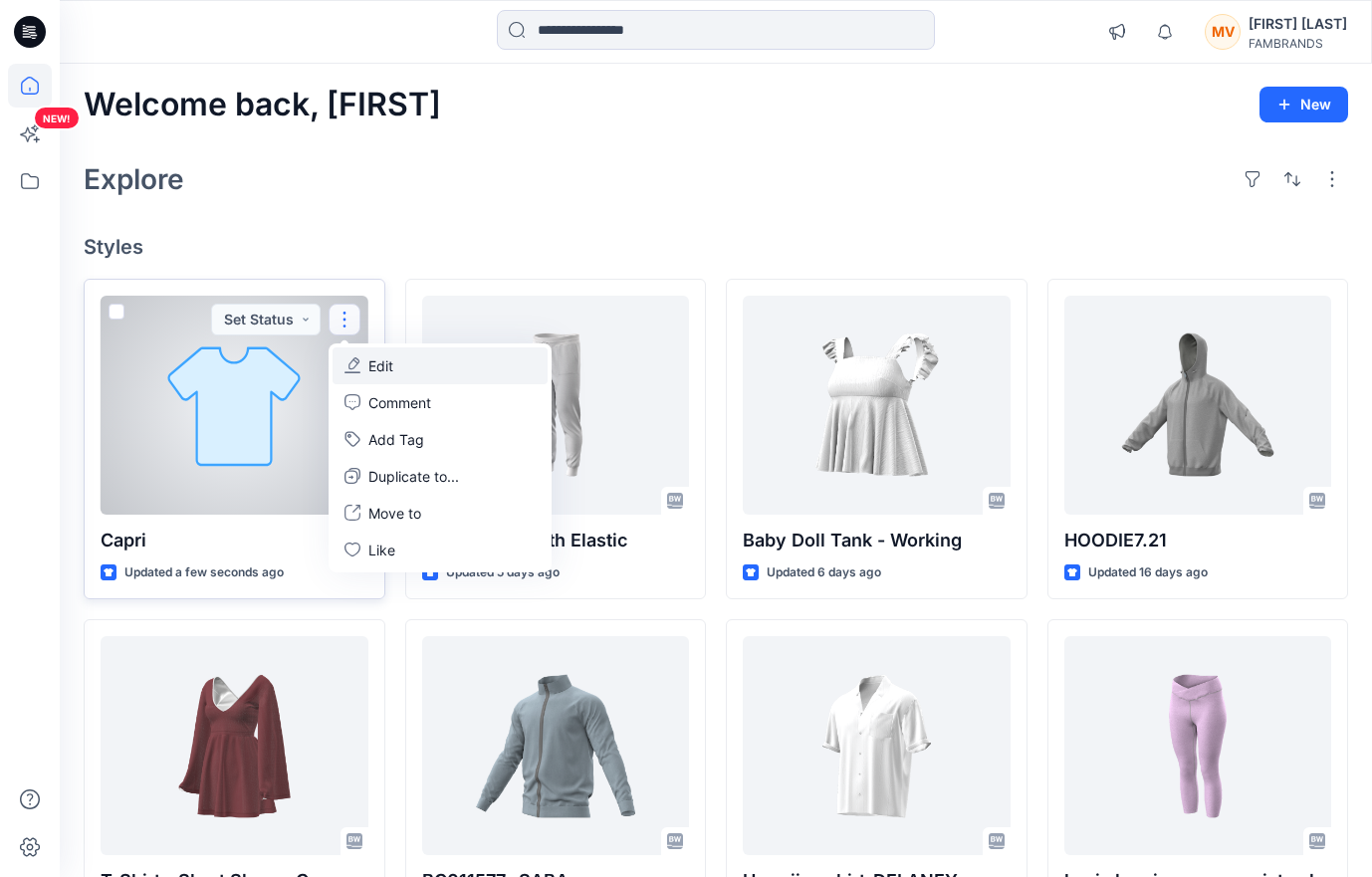 click on "Edit" at bounding box center [440, 365] 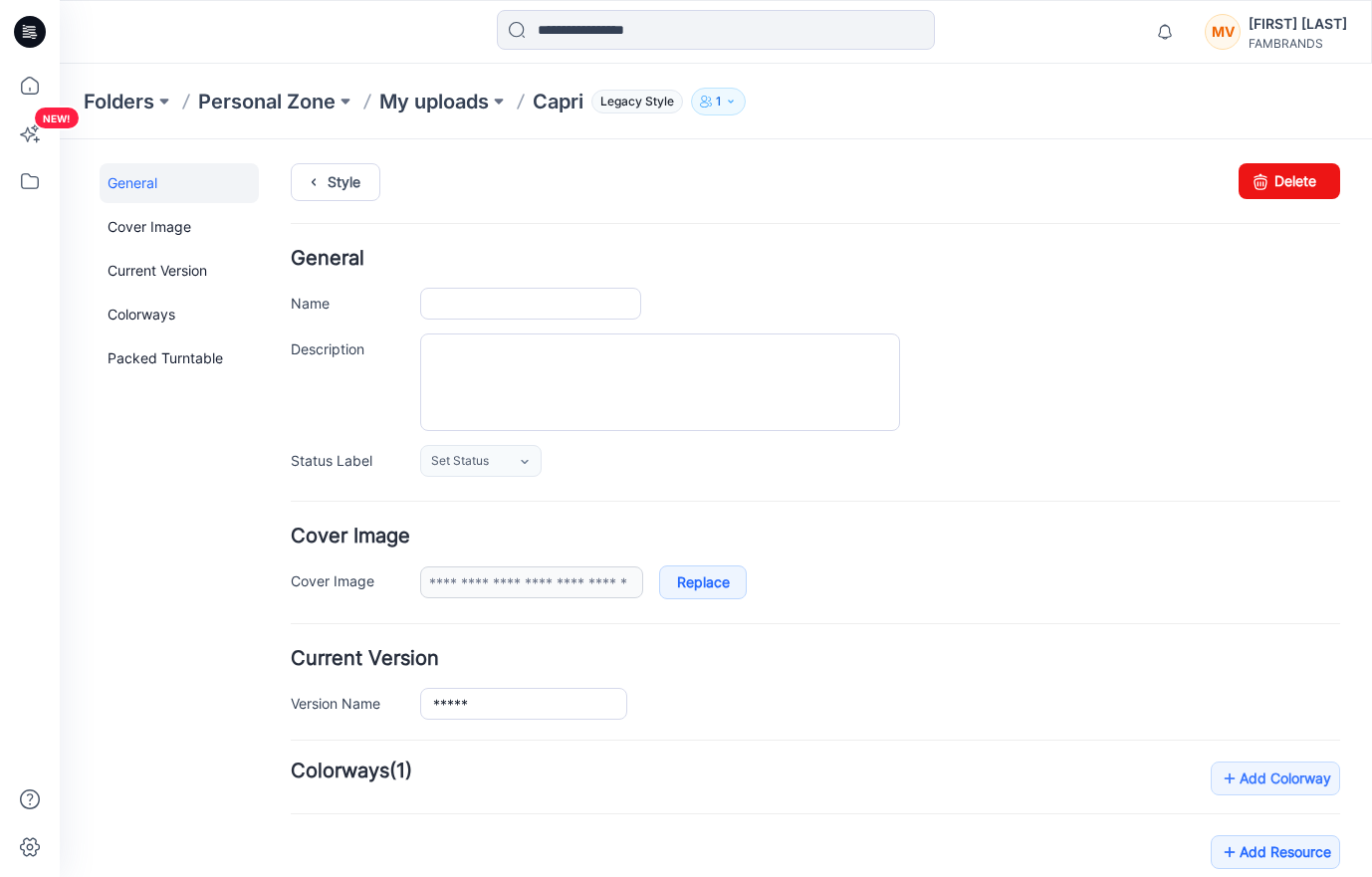 scroll, scrollTop: 0, scrollLeft: 0, axis: both 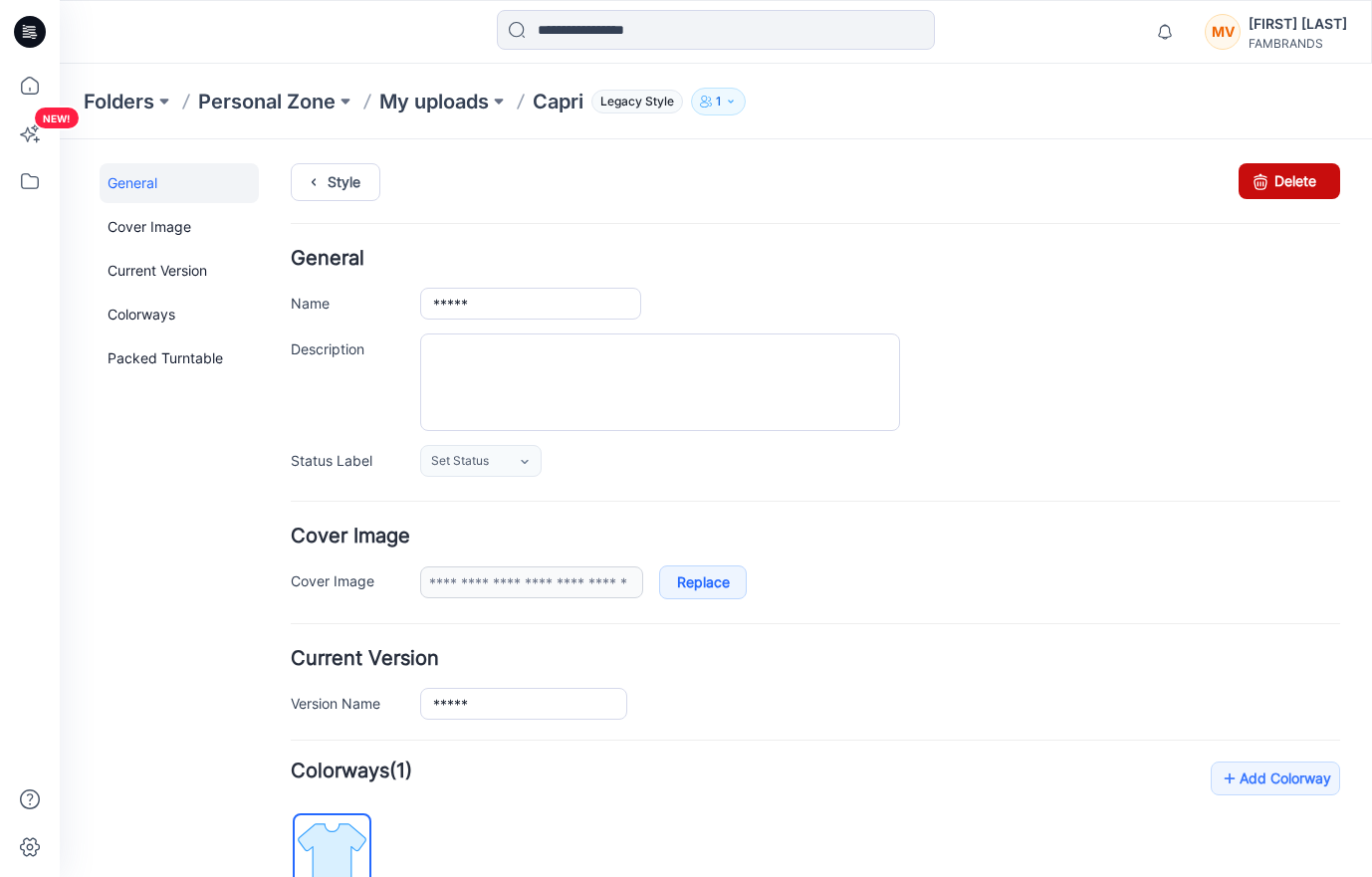 click on "Delete" at bounding box center (1289, 181) 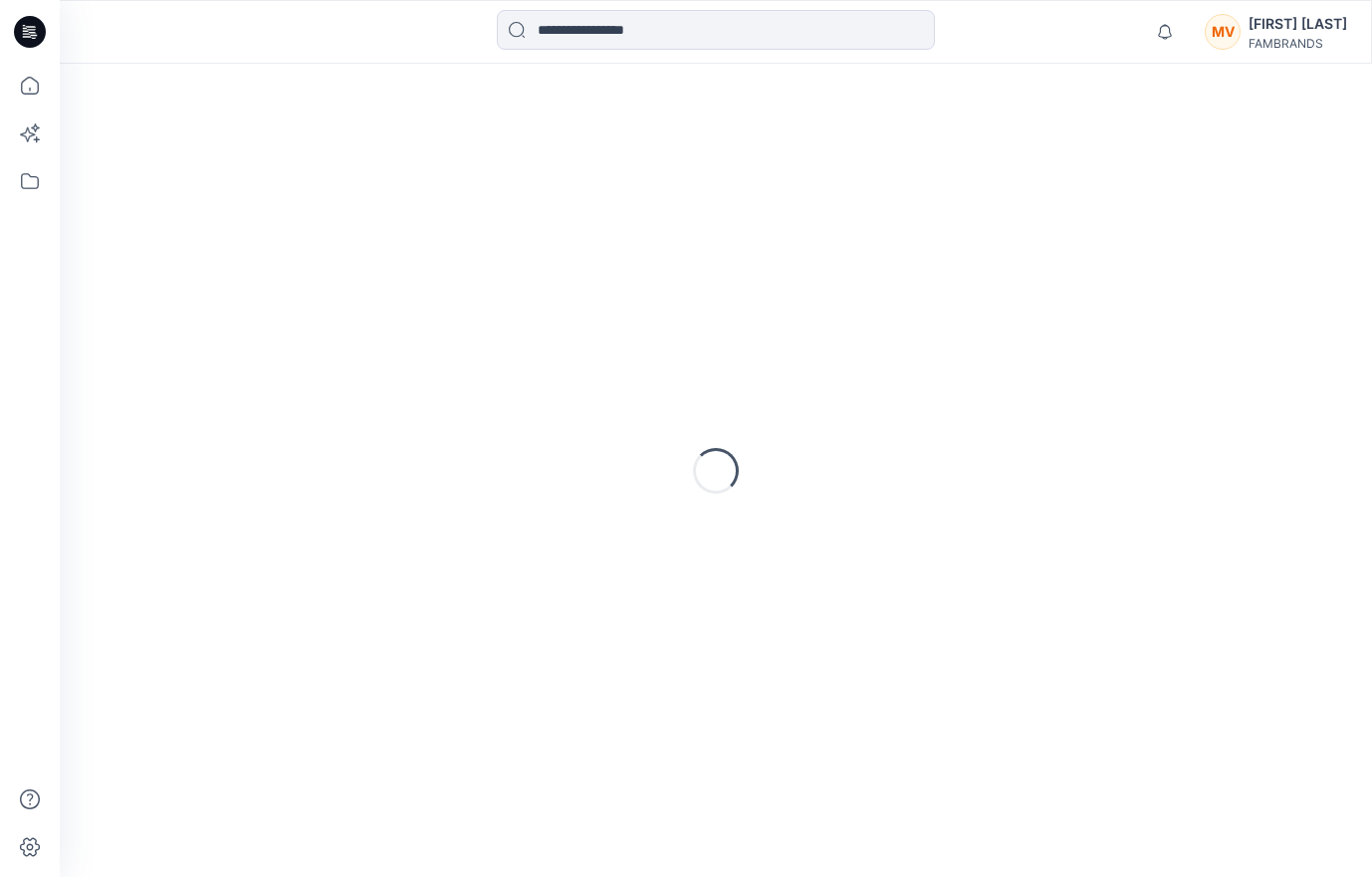 scroll, scrollTop: 0, scrollLeft: 0, axis: both 